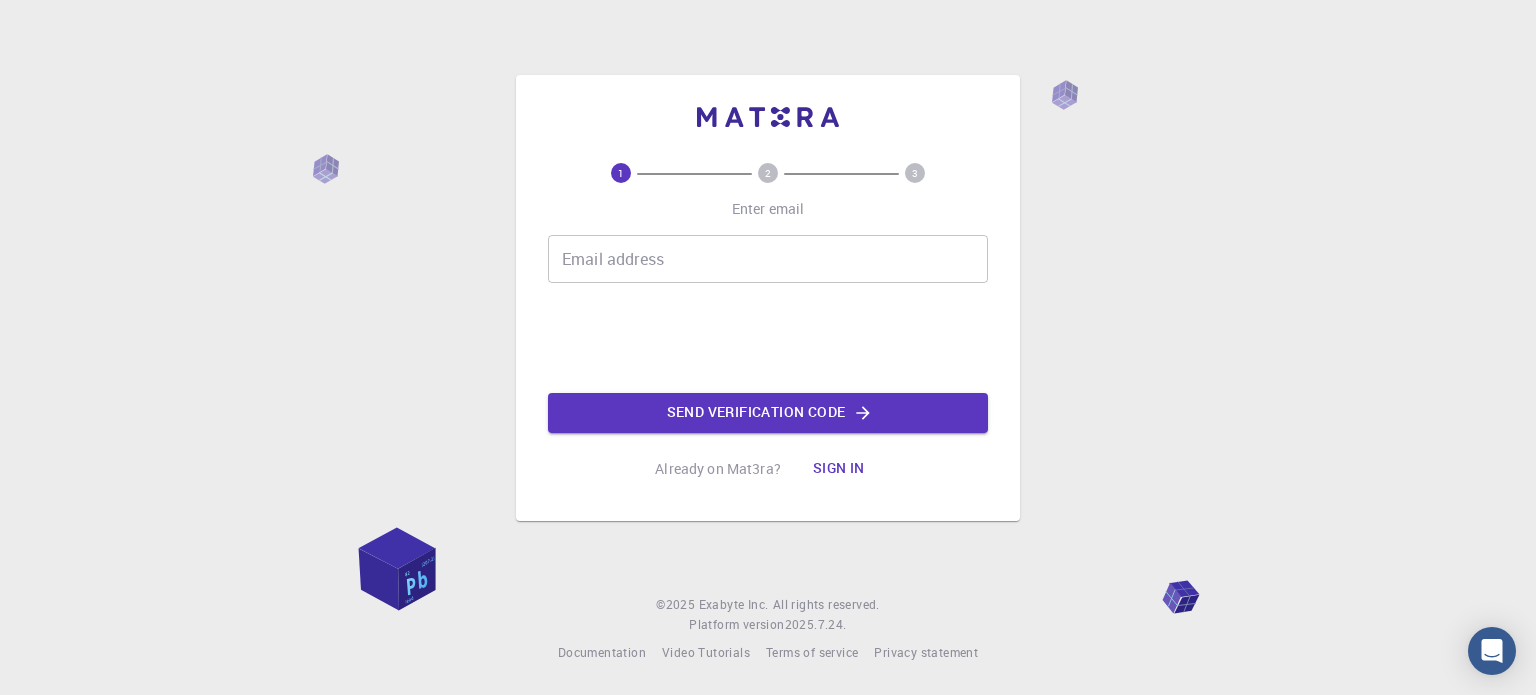scroll, scrollTop: 0, scrollLeft: 0, axis: both 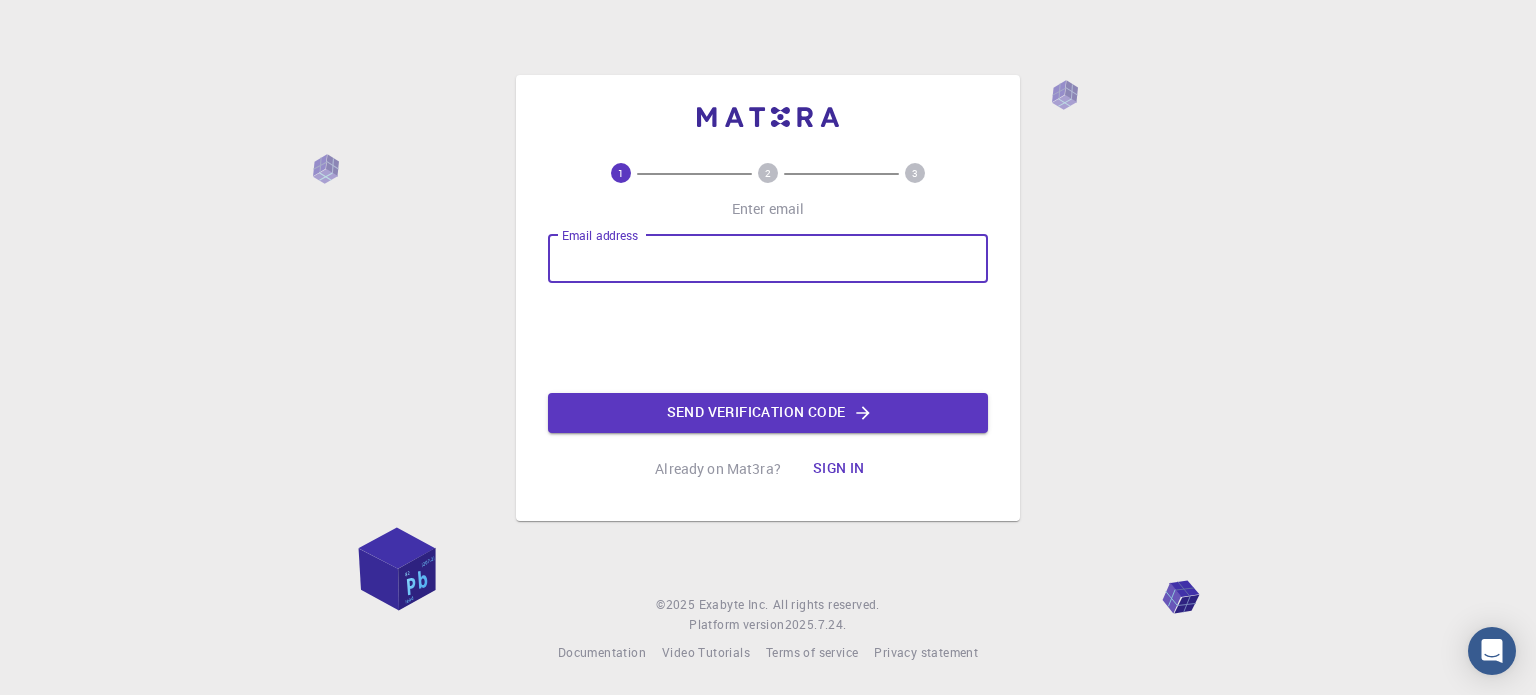click on "Email address" at bounding box center [768, 259] 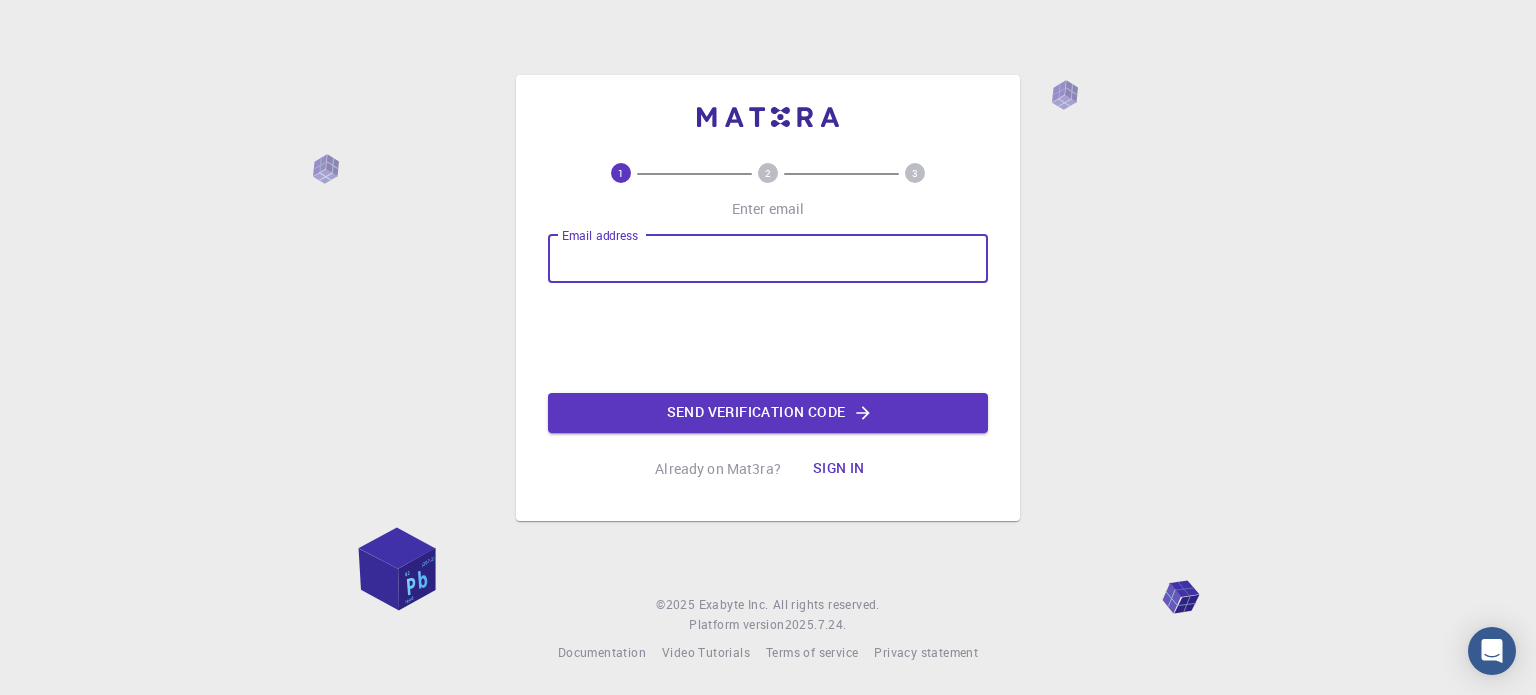 type on "[USERNAME]@[DOMAIN].[TLD]" 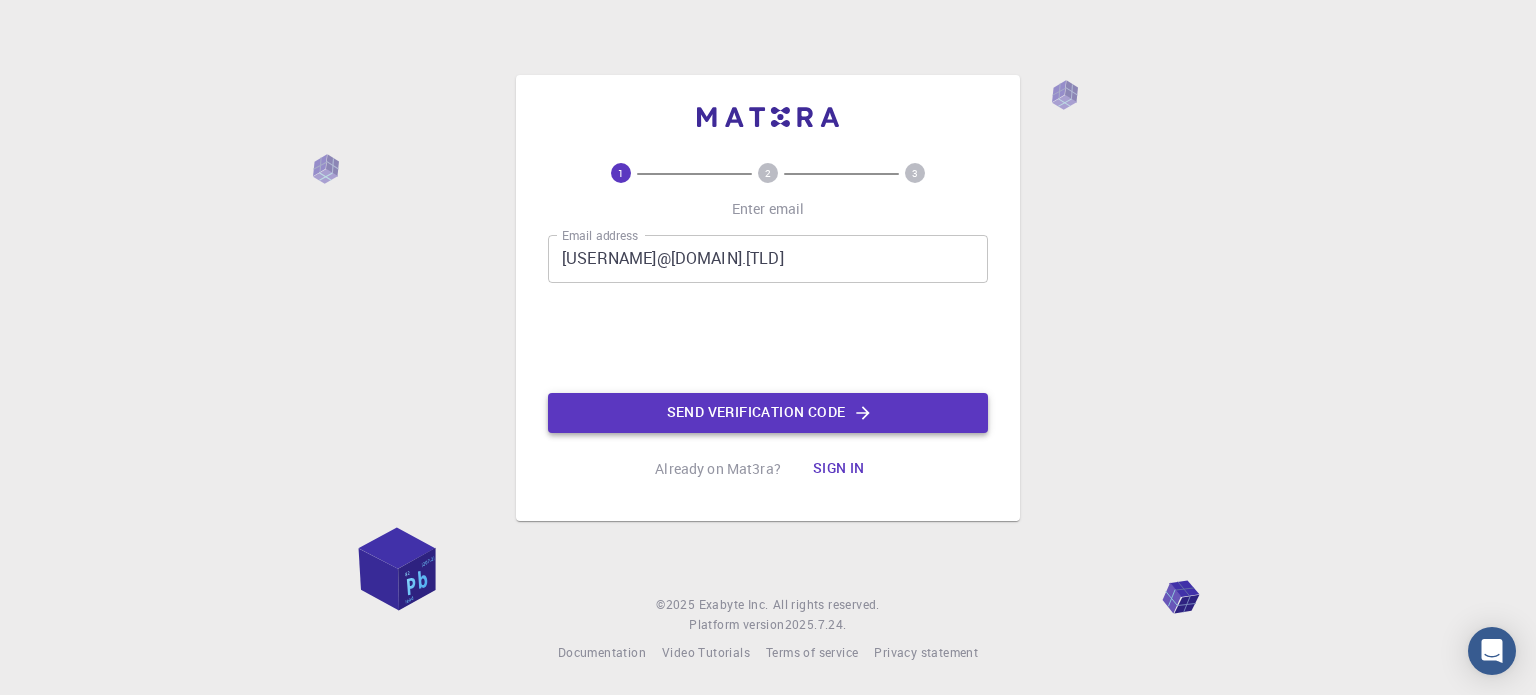 click on "Send verification code" 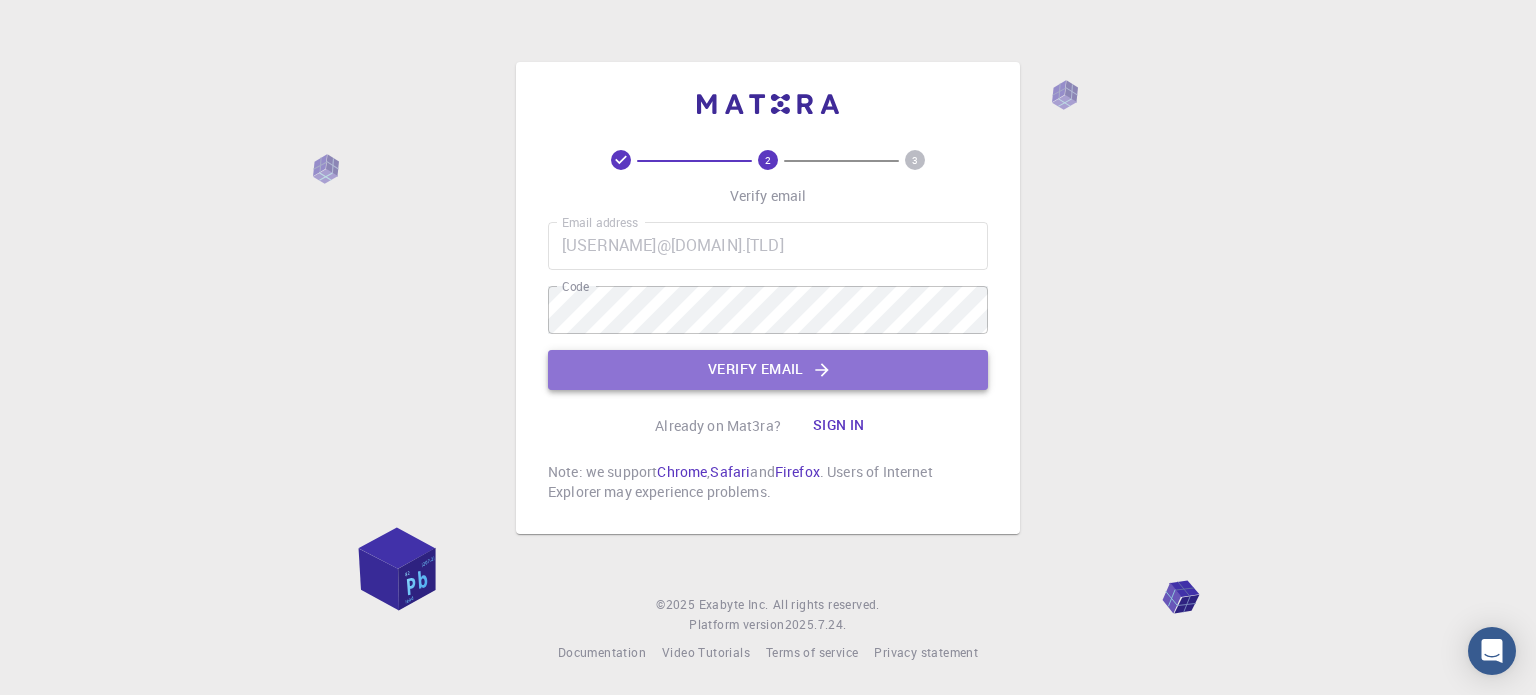 click on "Verify email" 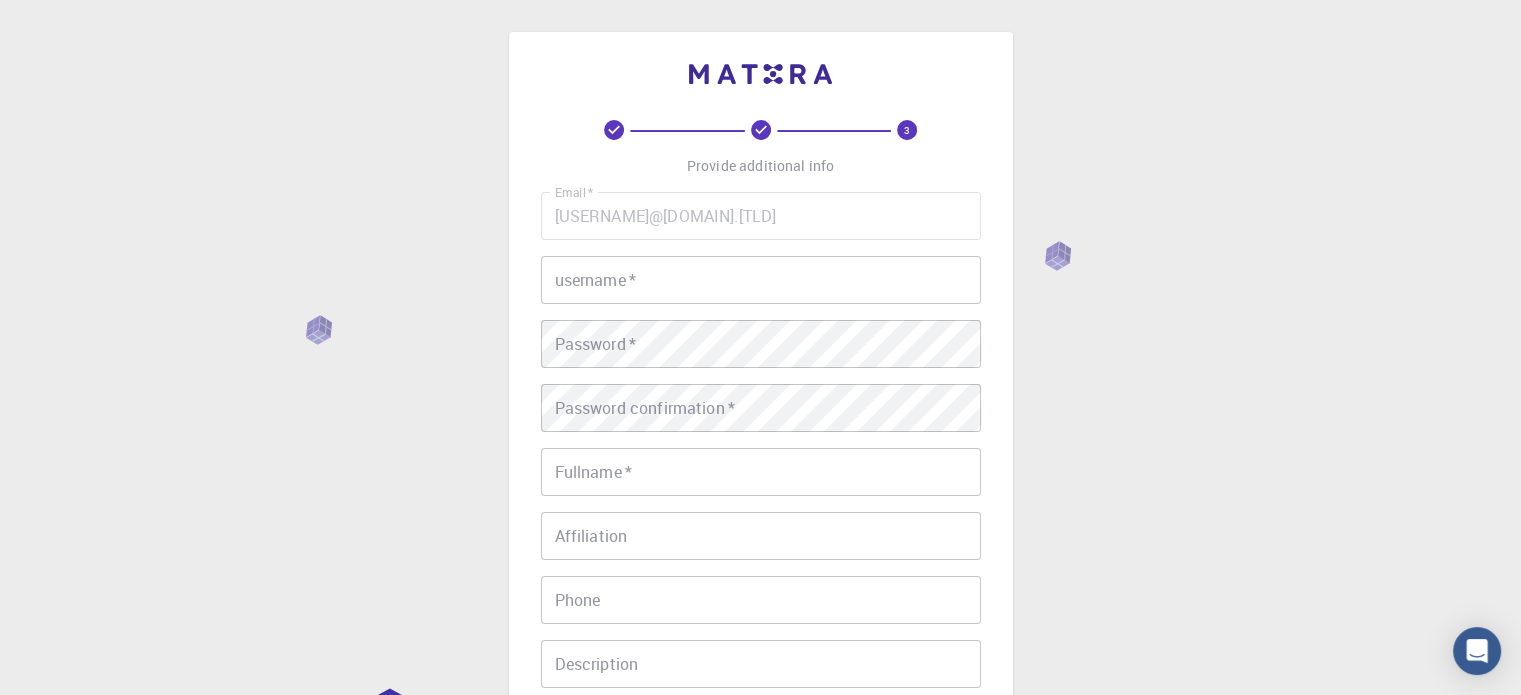 scroll, scrollTop: 322, scrollLeft: 0, axis: vertical 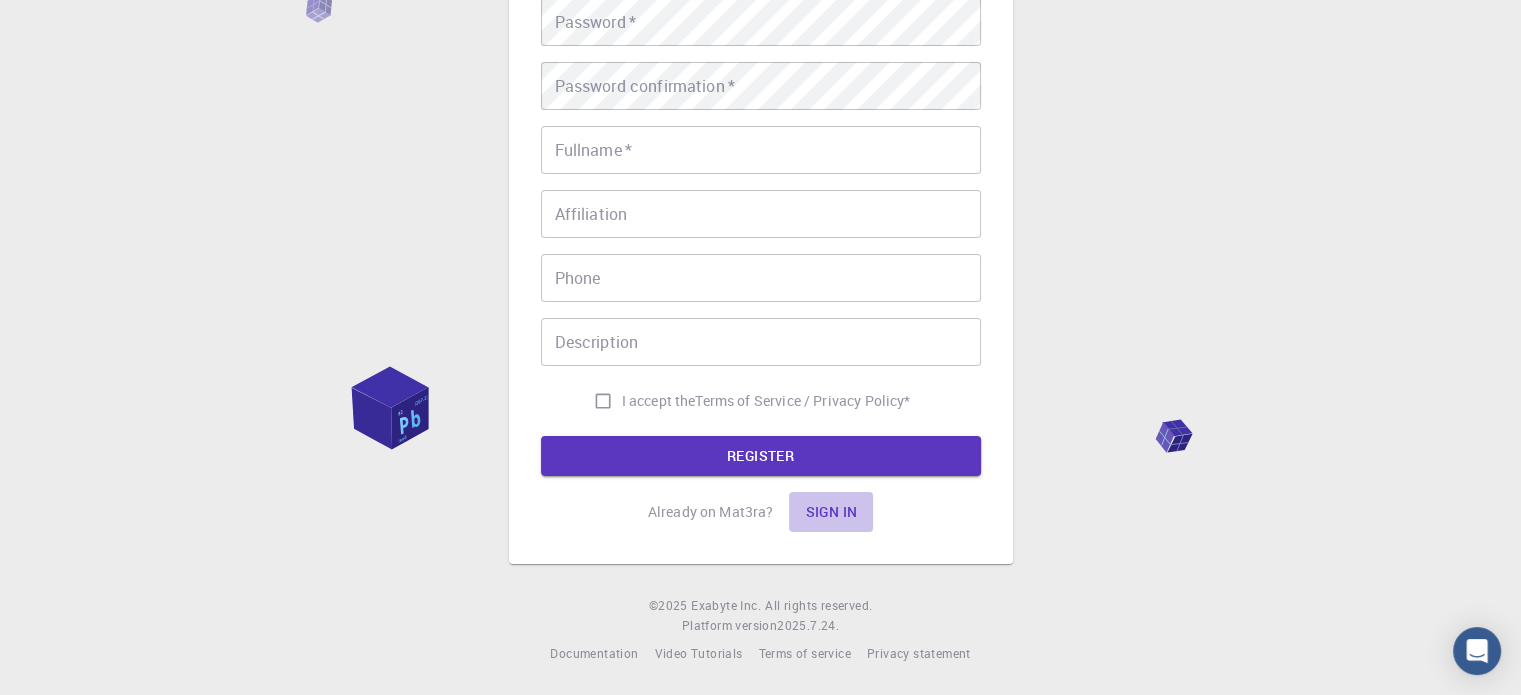 click on "Sign in" at bounding box center (831, 512) 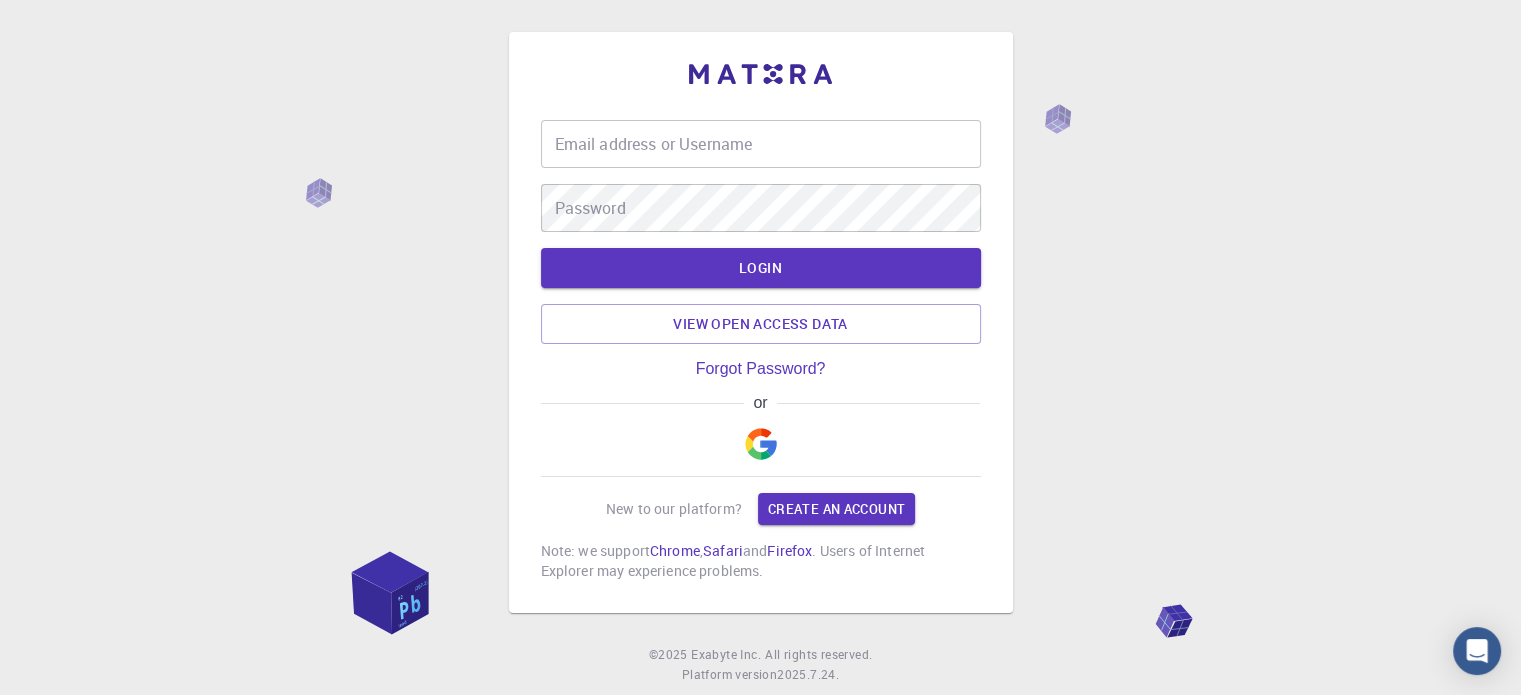 click on "Email address or Username Email address or Username" at bounding box center (761, 144) 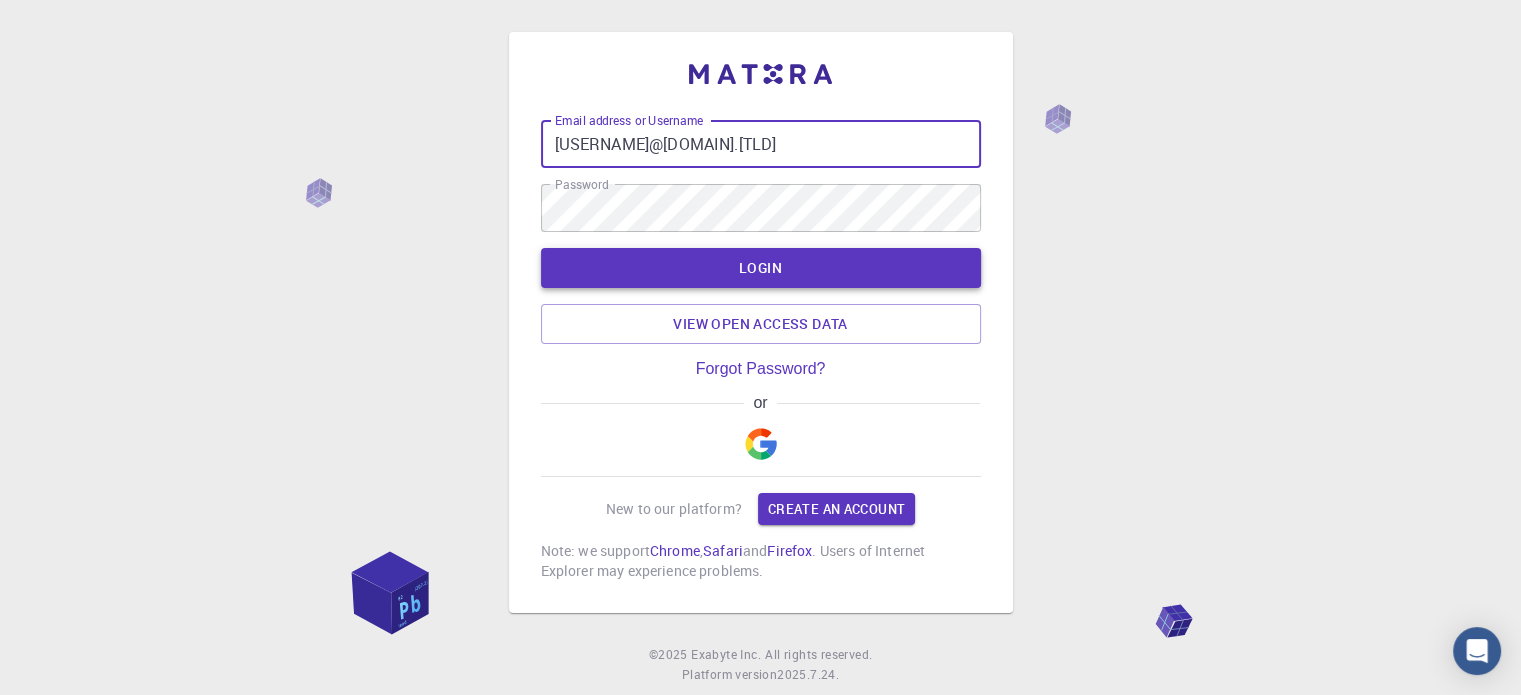 click on "LOGIN" at bounding box center [761, 268] 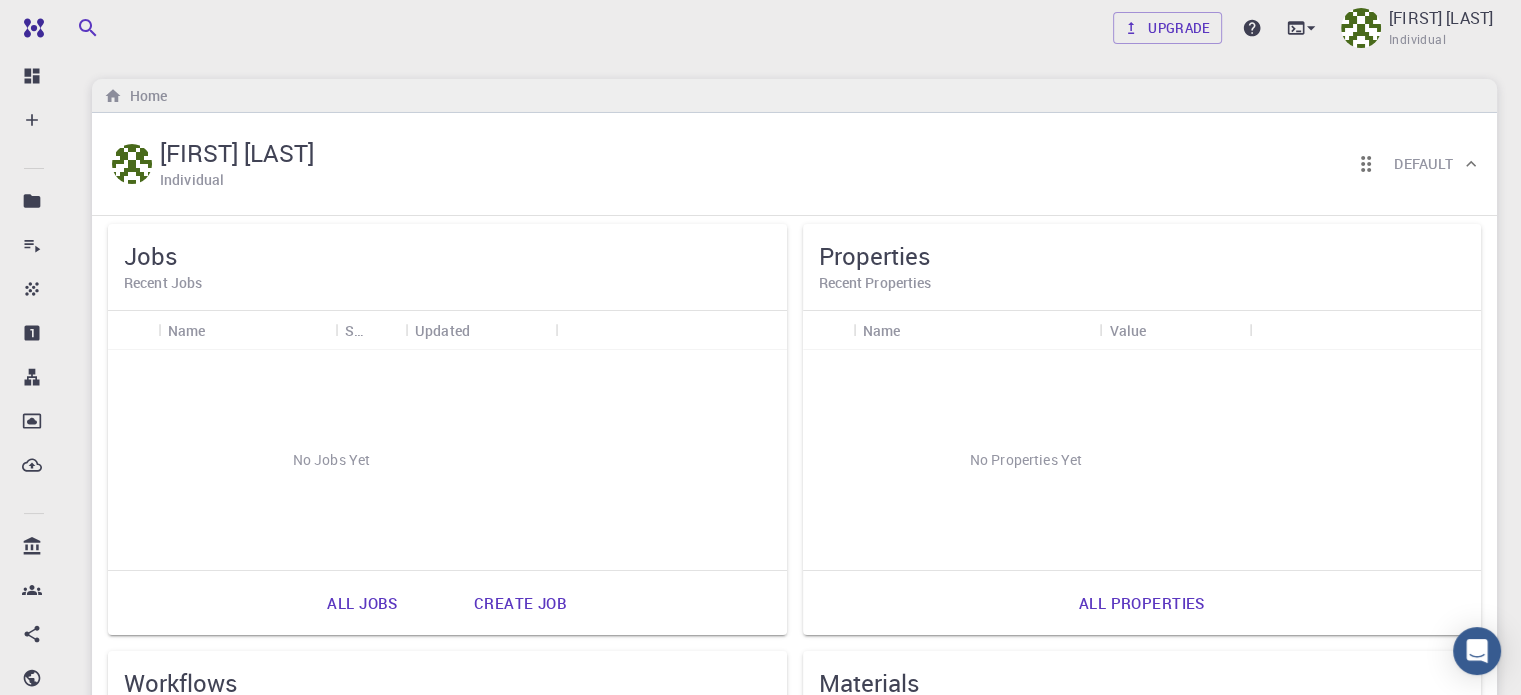 scroll, scrollTop: 0, scrollLeft: 0, axis: both 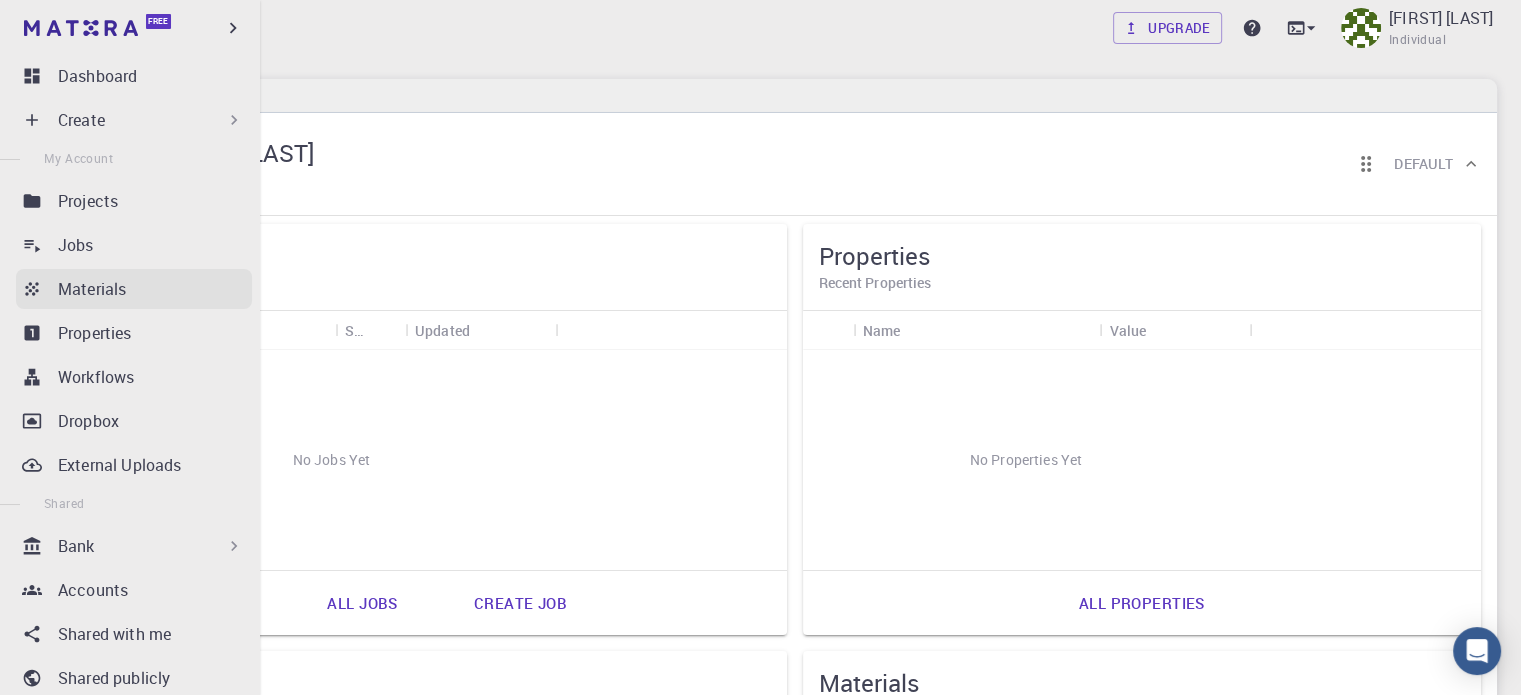 click on "Materials" at bounding box center (92, 289) 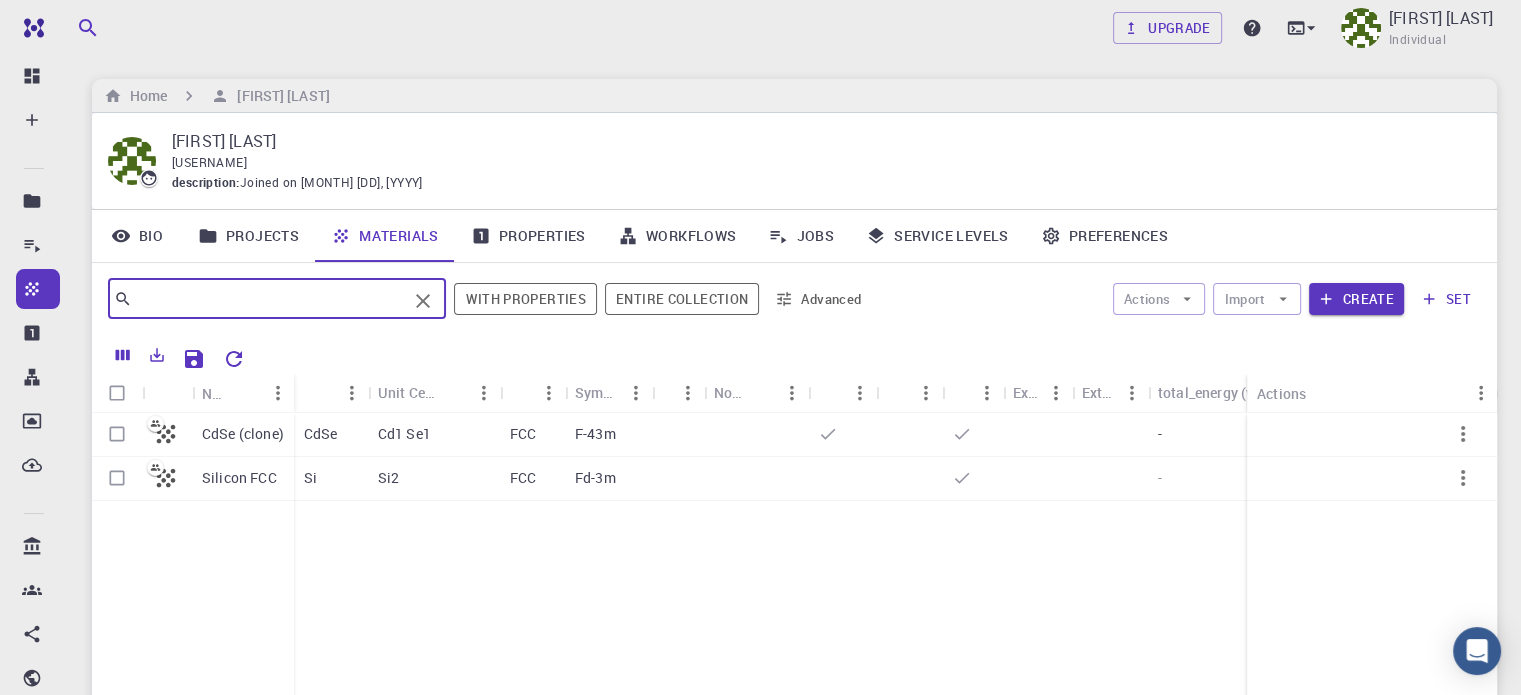 click at bounding box center [269, 299] 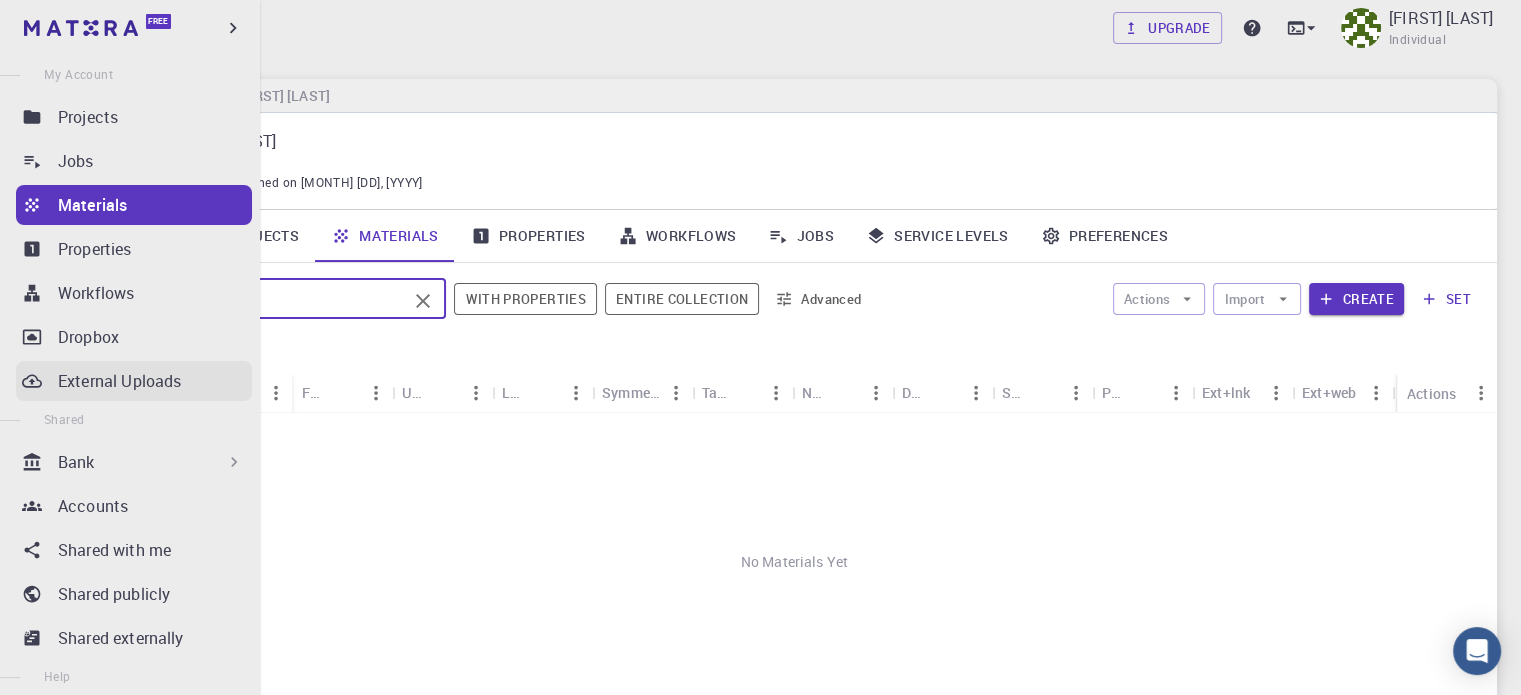 scroll, scrollTop: 200, scrollLeft: 0, axis: vertical 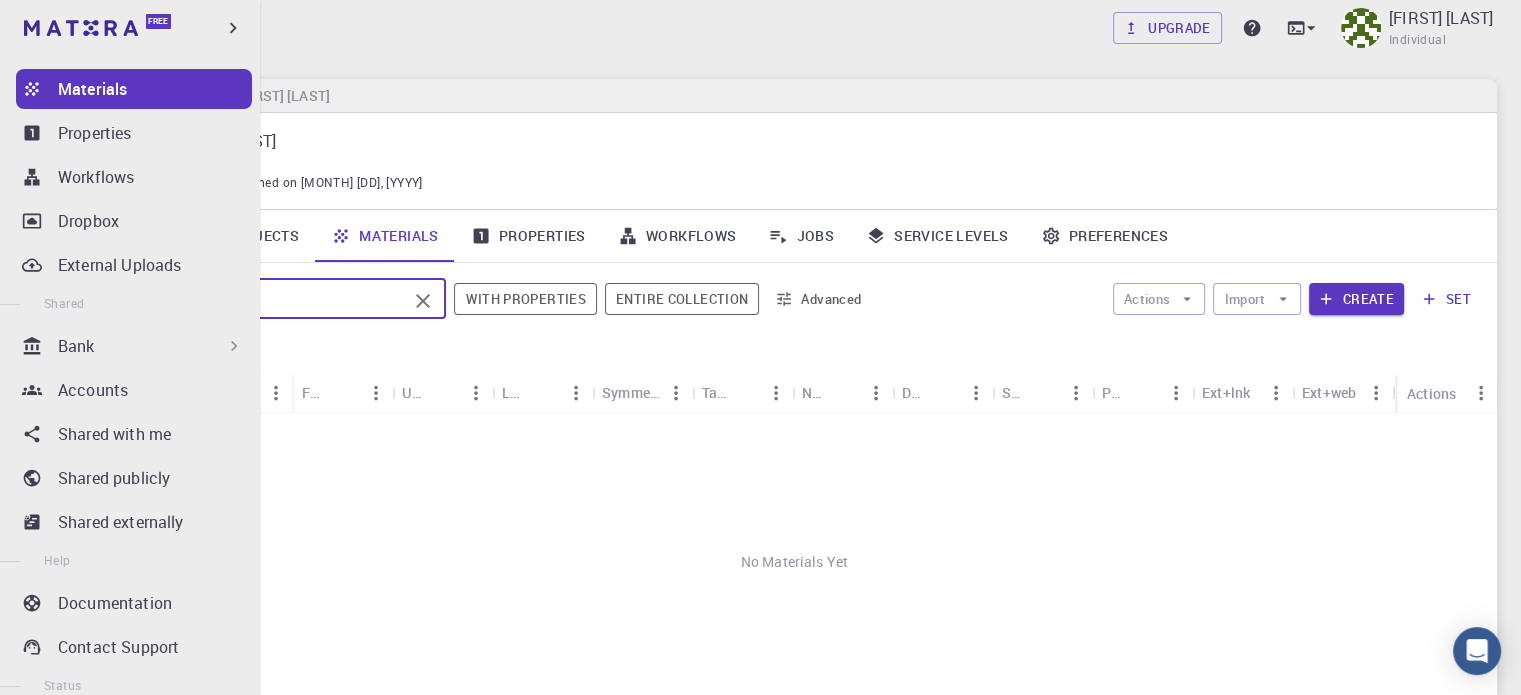 type on "ZnSe" 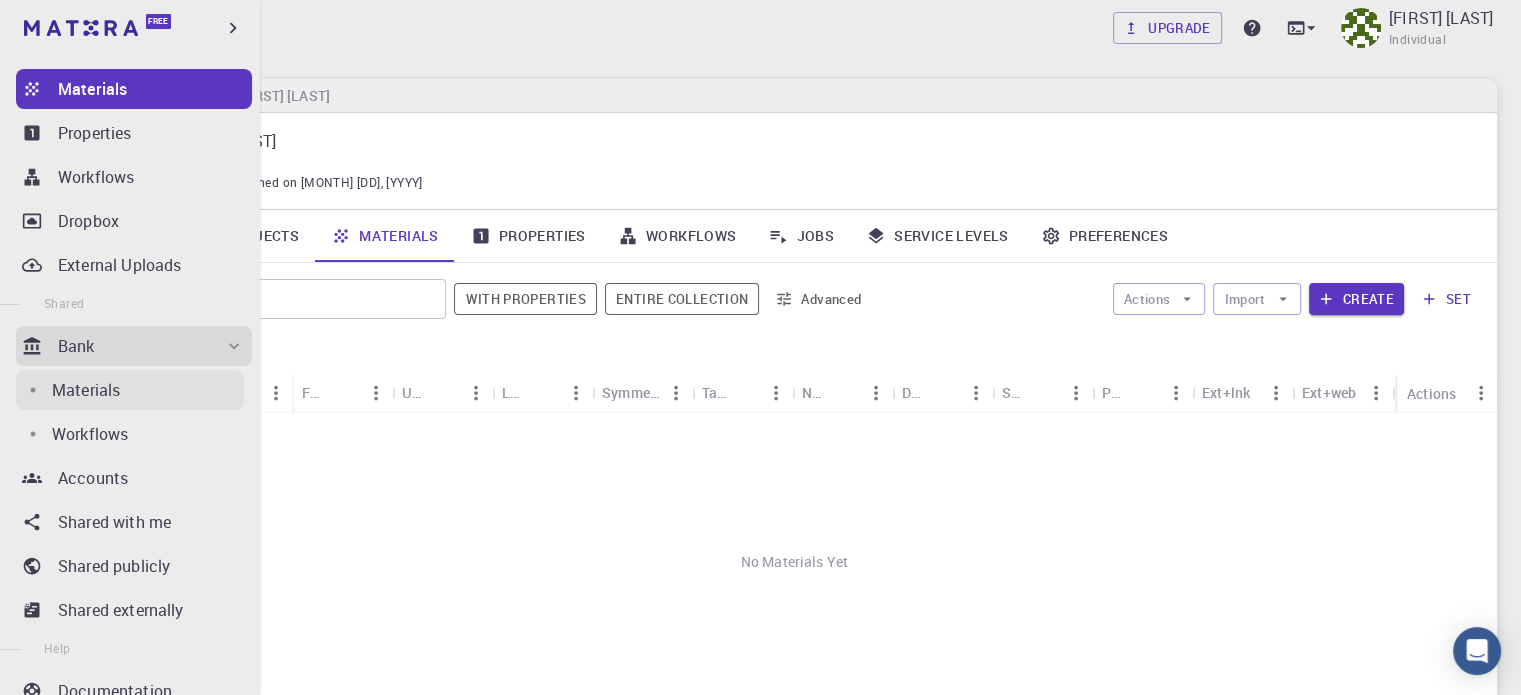 click on "Materials" at bounding box center [86, 390] 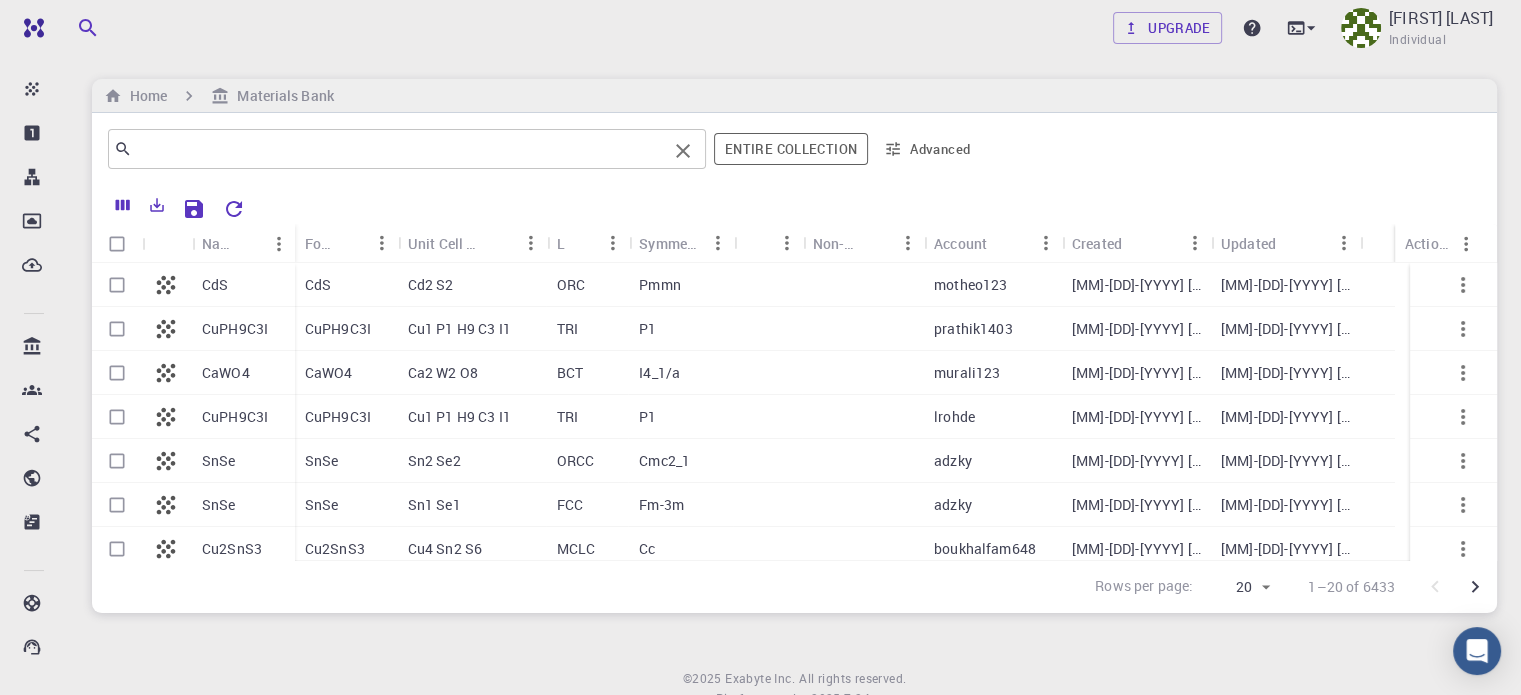 click at bounding box center (399, 149) 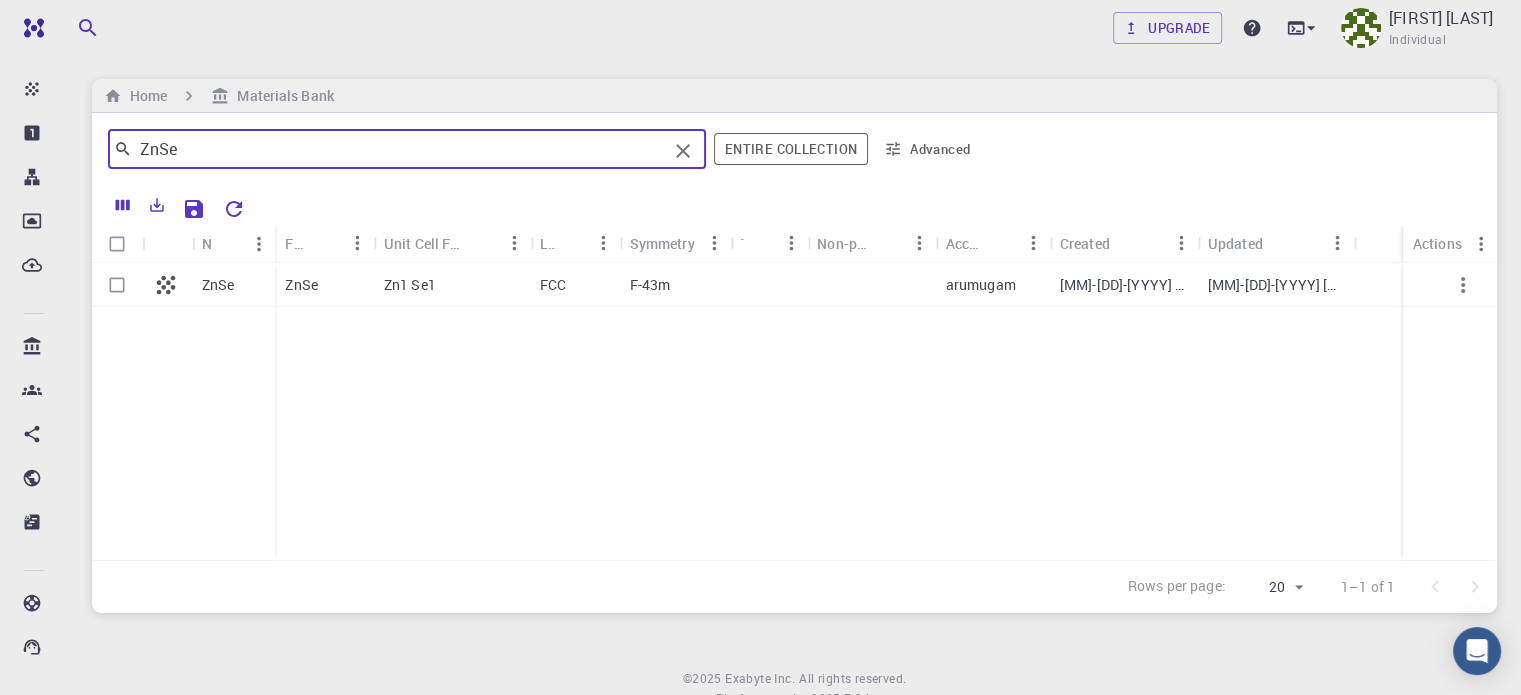type on "ZnSe" 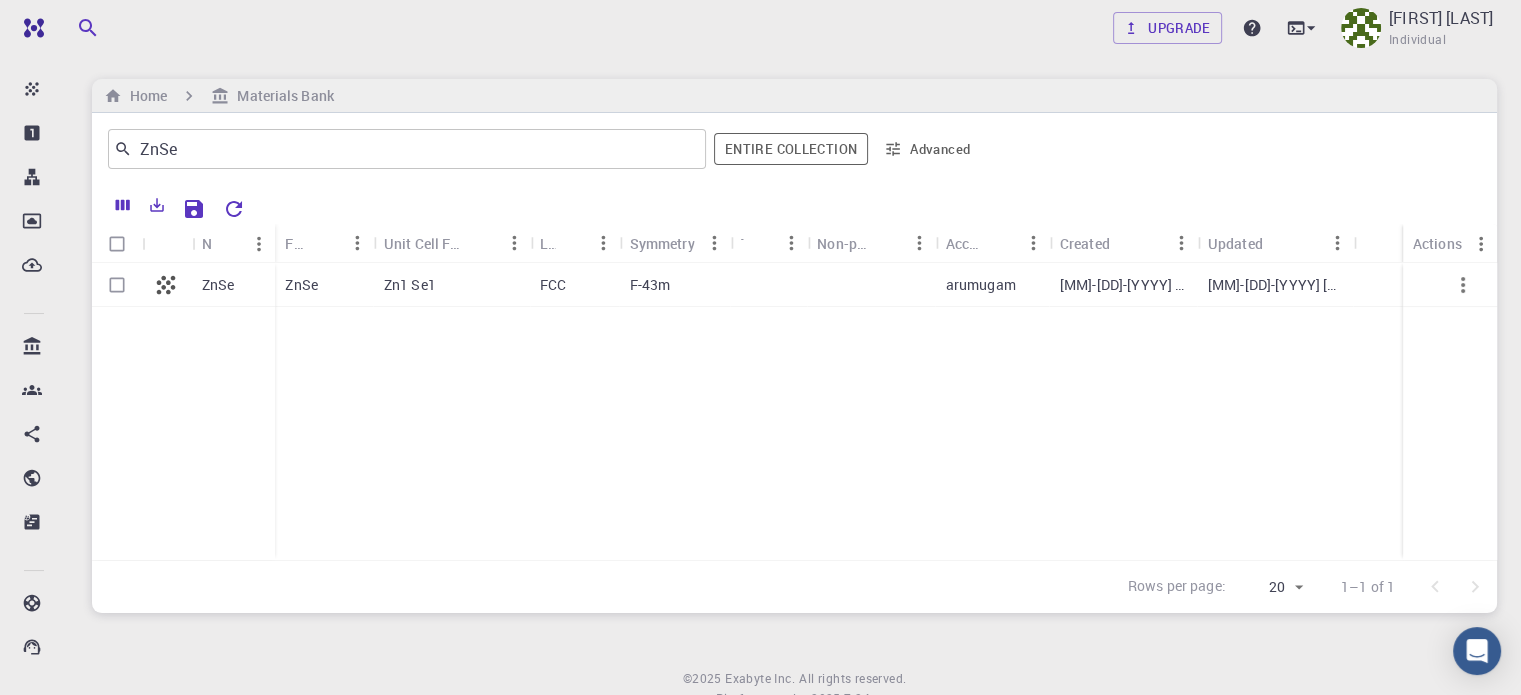 click on "arumugam" at bounding box center [993, 285] 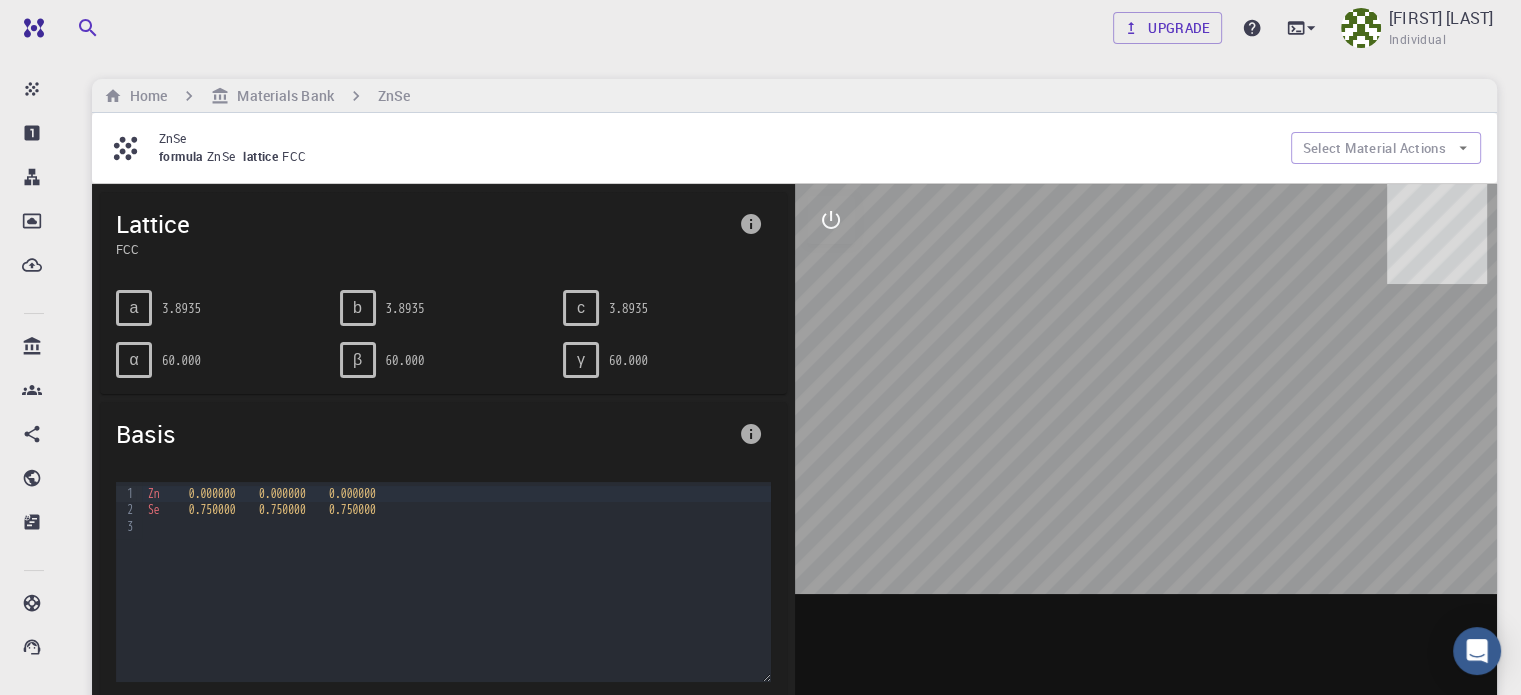 drag, startPoint x: 878, startPoint y: 527, endPoint x: 897, endPoint y: 397, distance: 131.38112 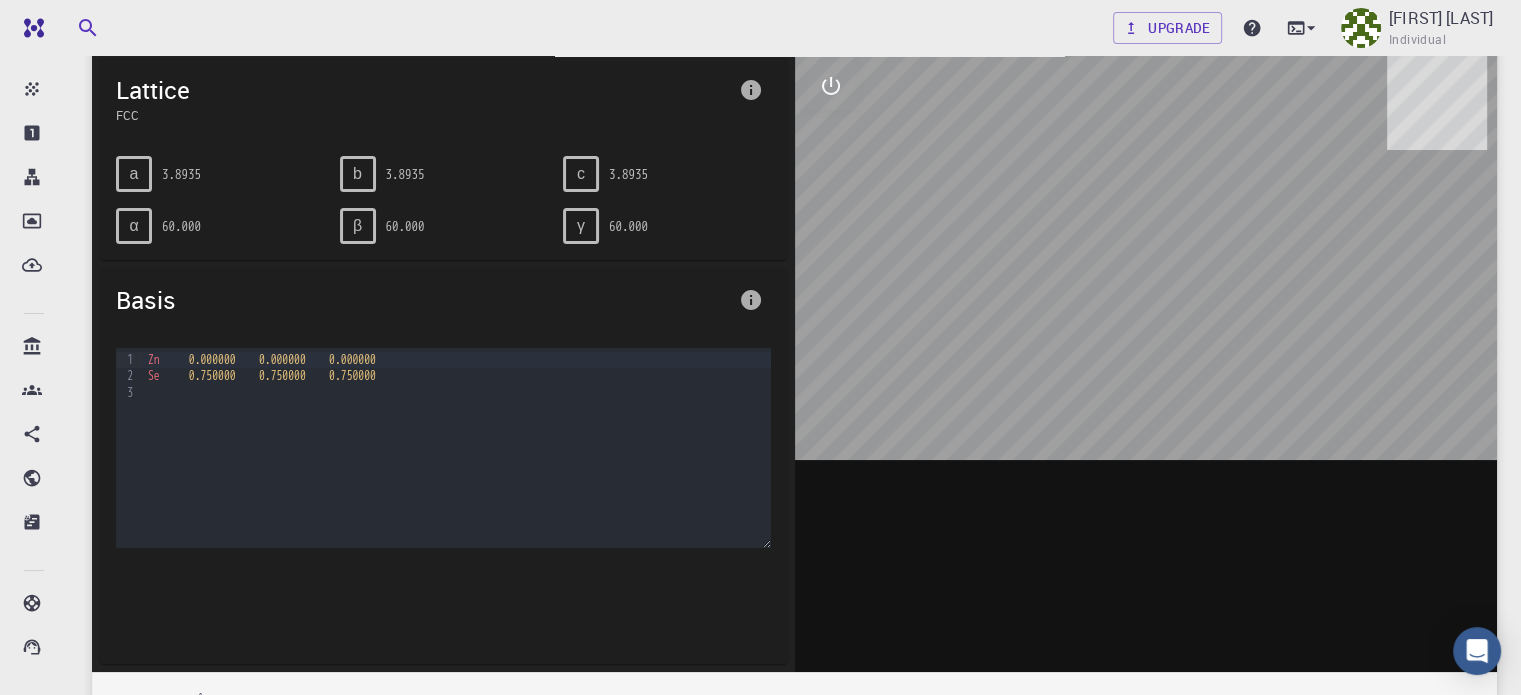 scroll, scrollTop: 100, scrollLeft: 0, axis: vertical 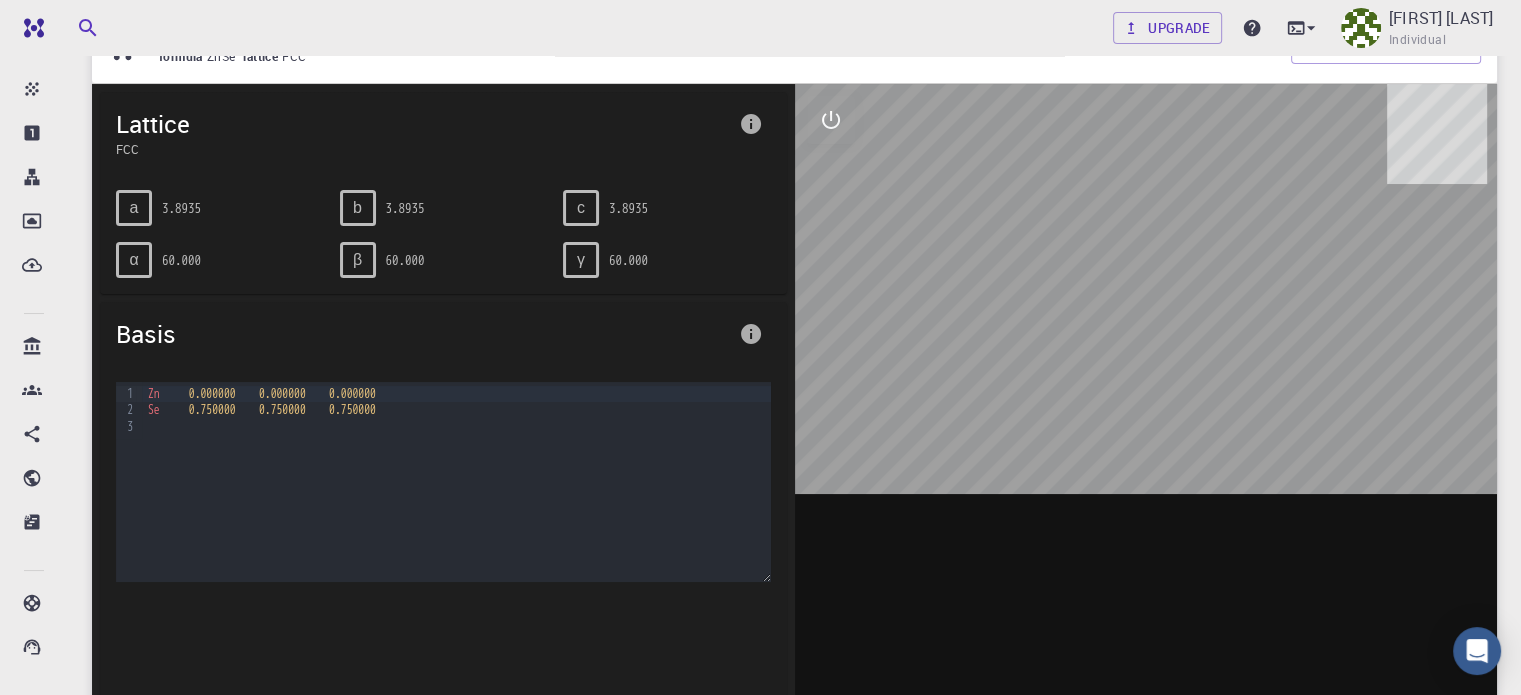 click on "3.8935" at bounding box center [181, 208] 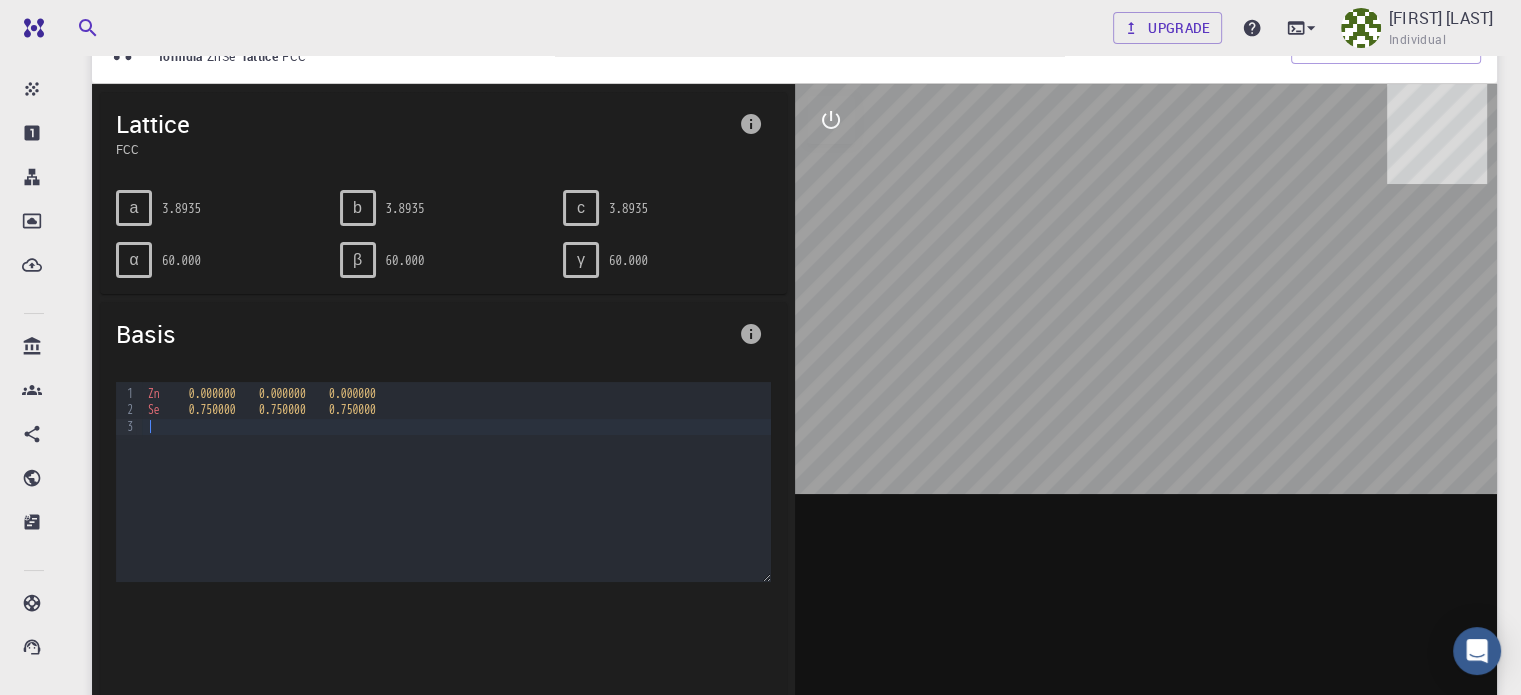 click on "Zn       0.000000      0.000000      0.000000   Se       0.750000      0.750000      0.750000" at bounding box center (456, 482) 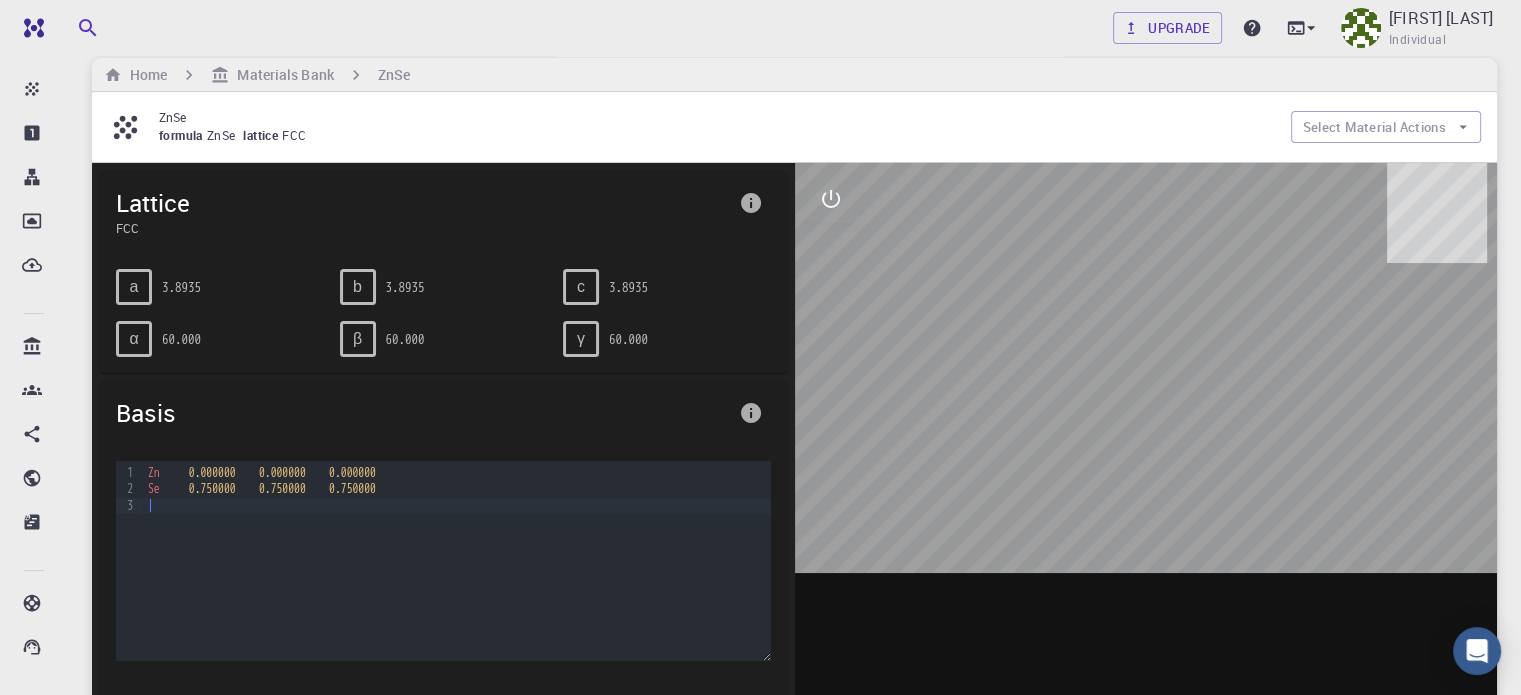scroll, scrollTop: 0, scrollLeft: 0, axis: both 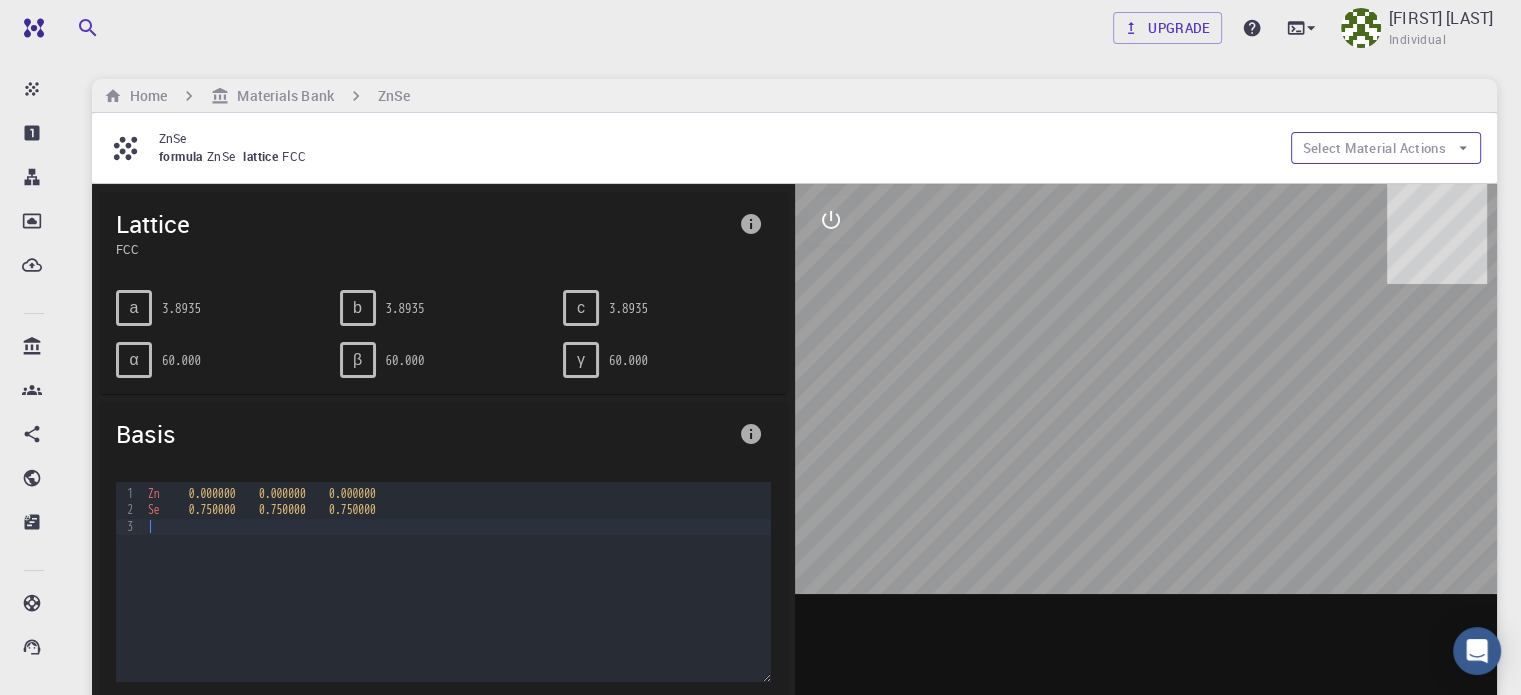click on "Select Material Actions" at bounding box center (1386, 148) 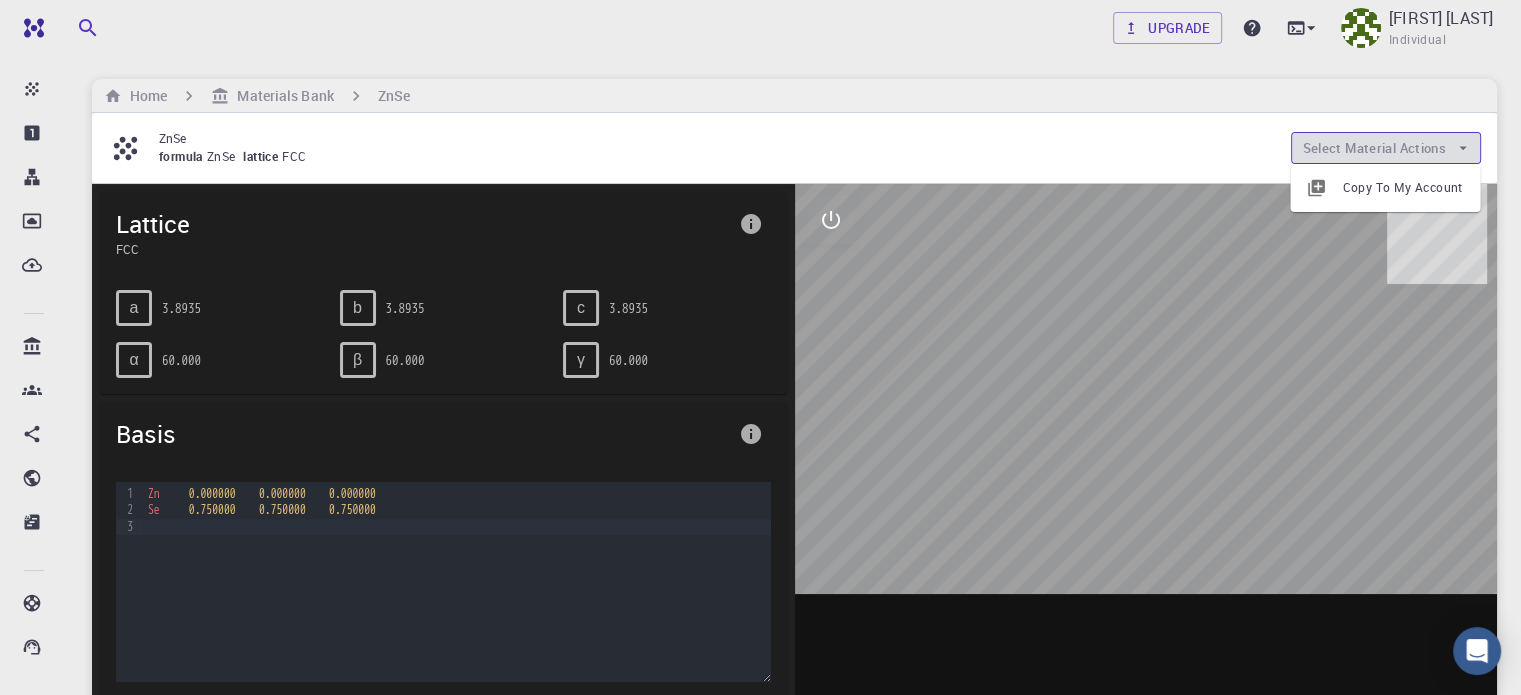 click on "Select Material Actions" at bounding box center (1386, 148) 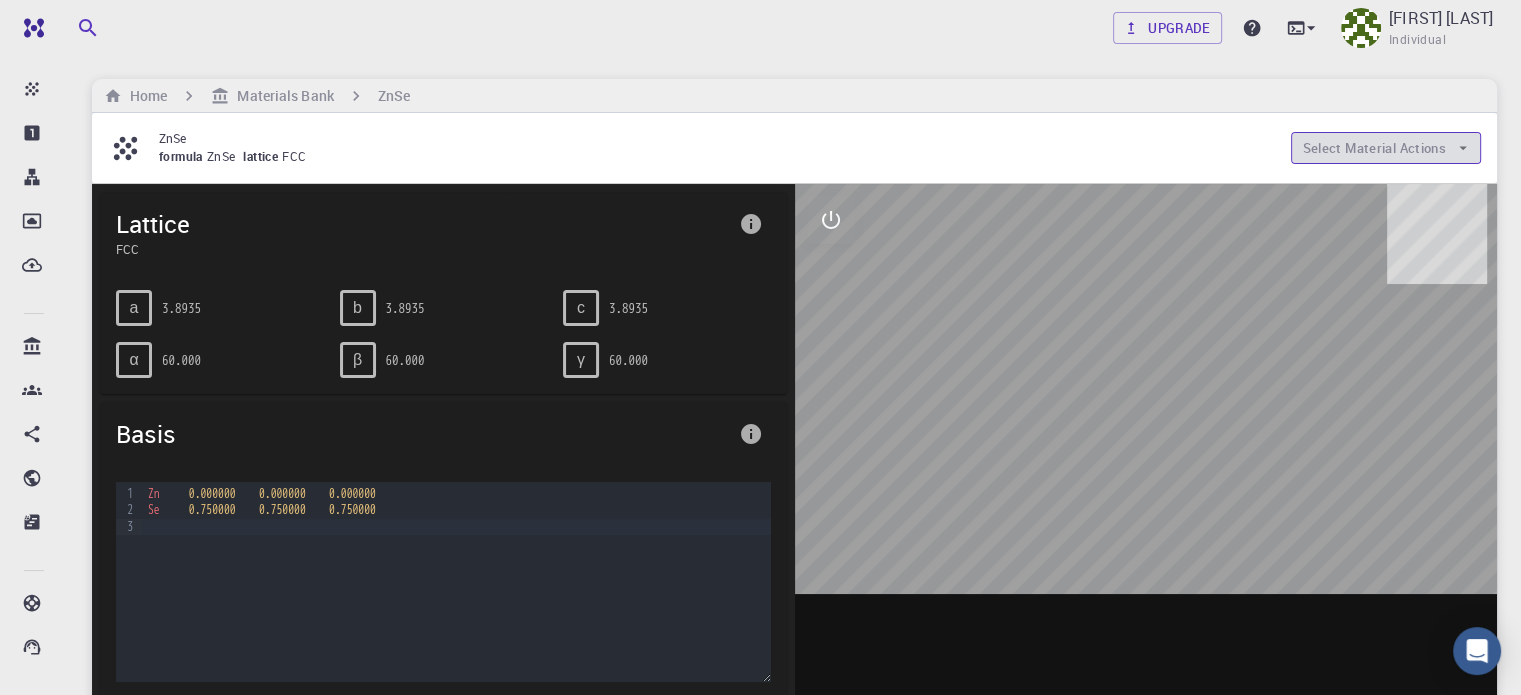 click on "Select Material Actions" at bounding box center [1386, 148] 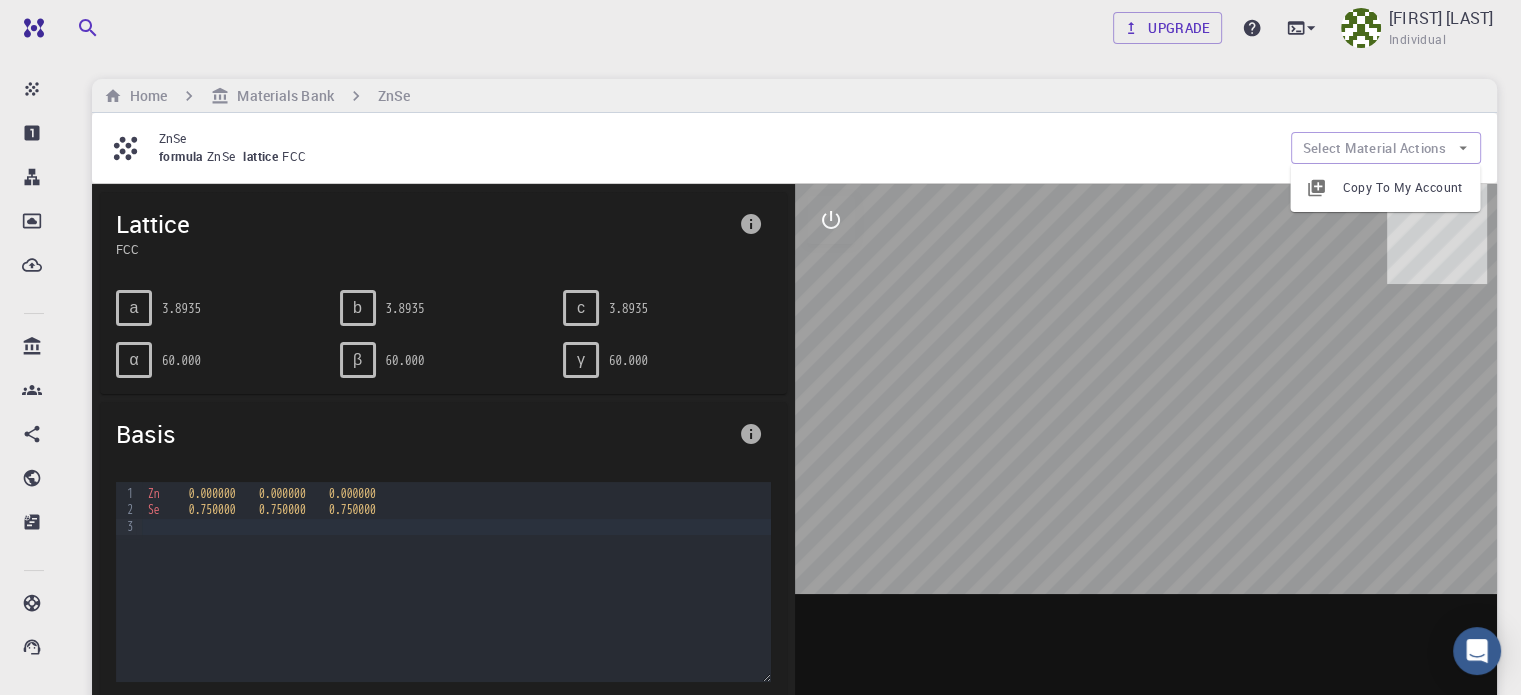 click on "Copy To My Account" at bounding box center (1403, 188) 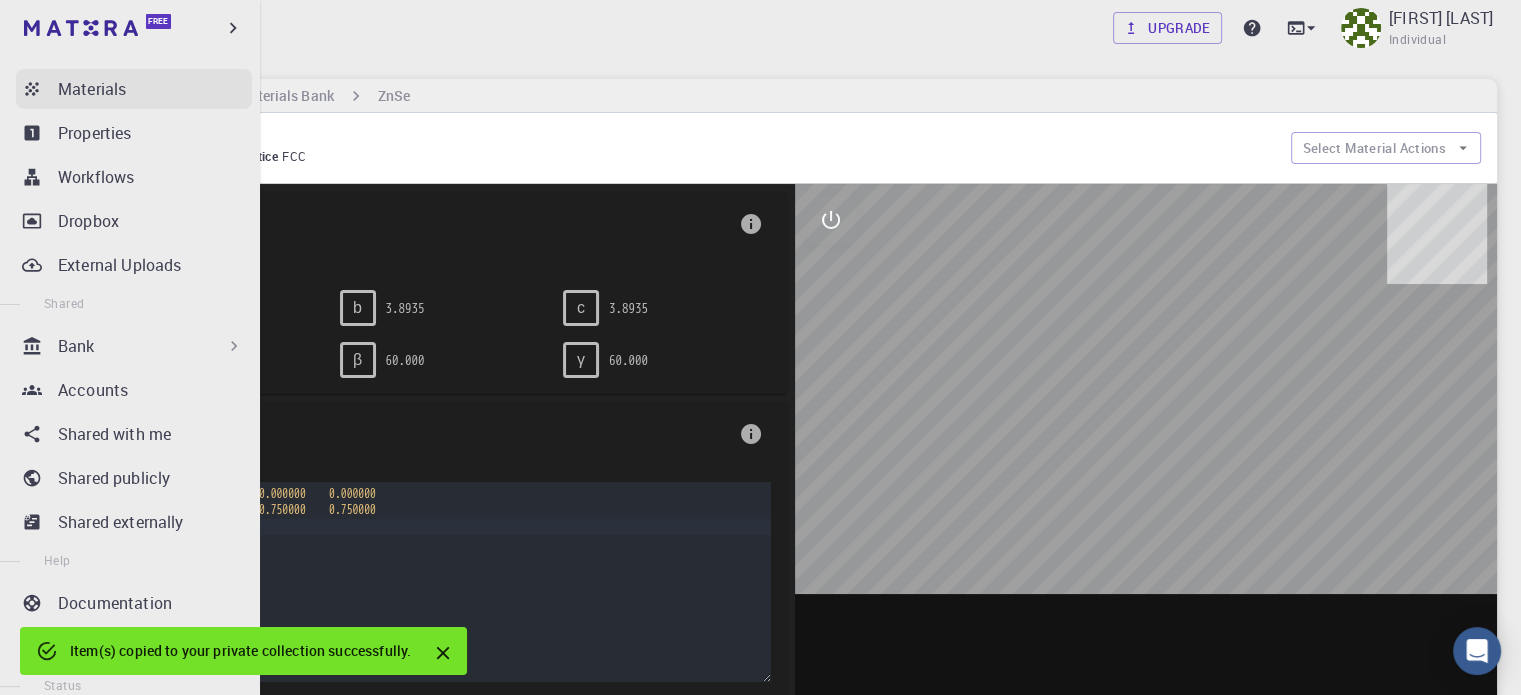 click on "Materials" at bounding box center [92, 89] 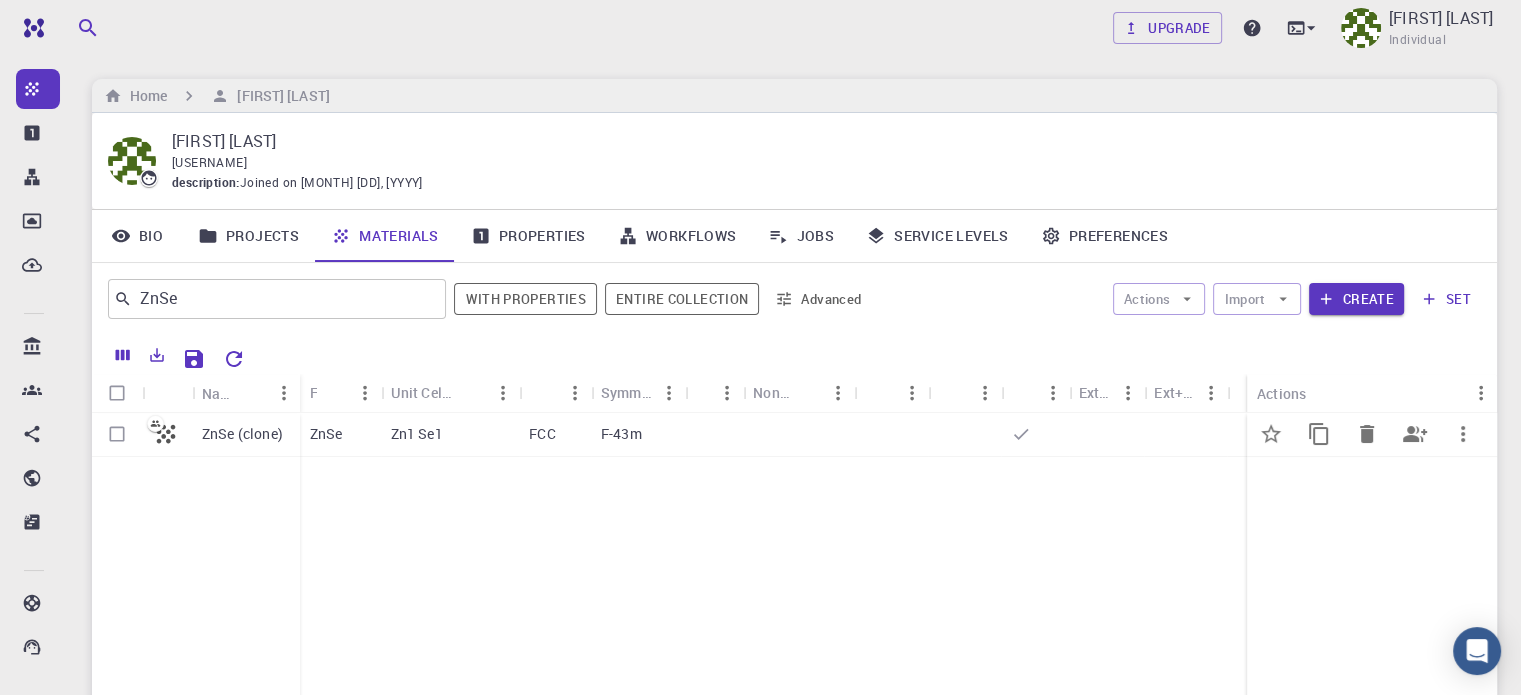 click on "Zn1 Se1" at bounding box center (450, 435) 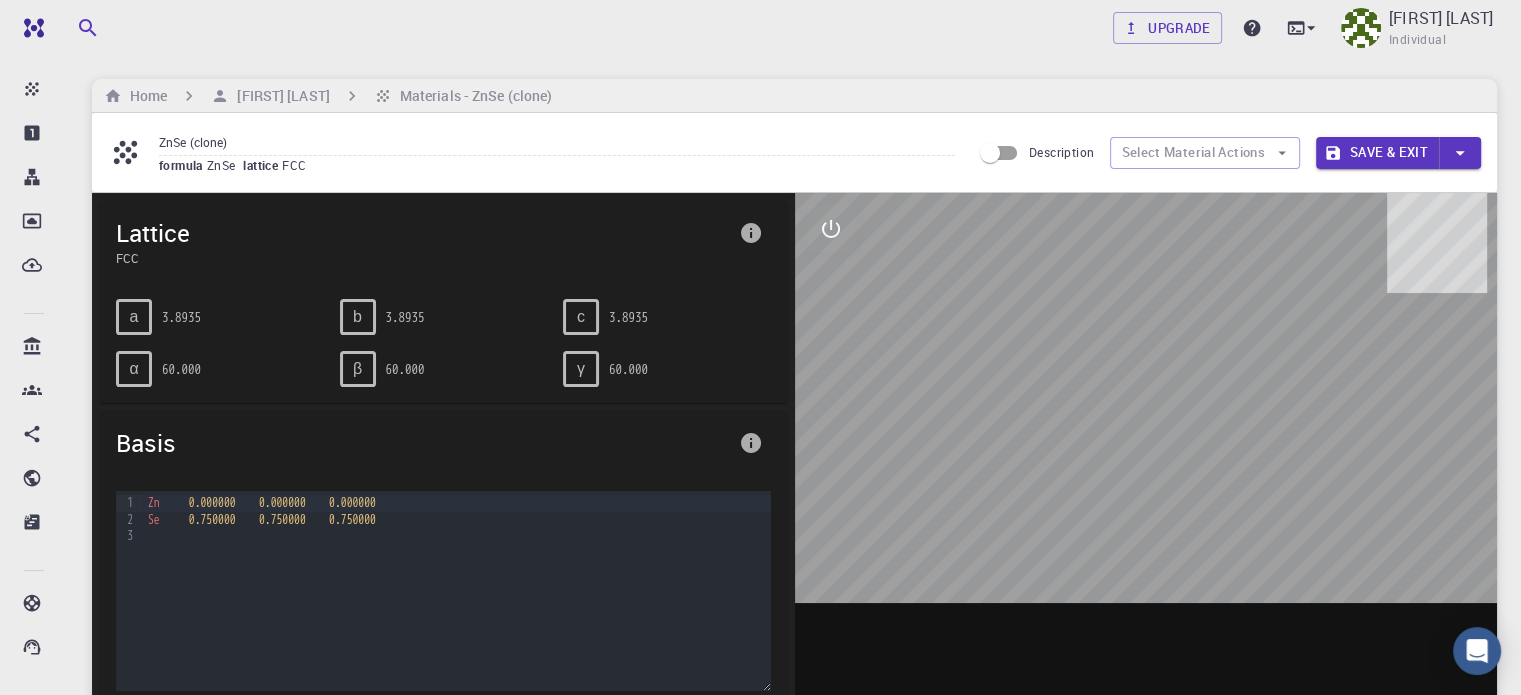 drag, startPoint x: 1000, startPoint y: 135, endPoint x: 1032, endPoint y: 151, distance: 35.77709 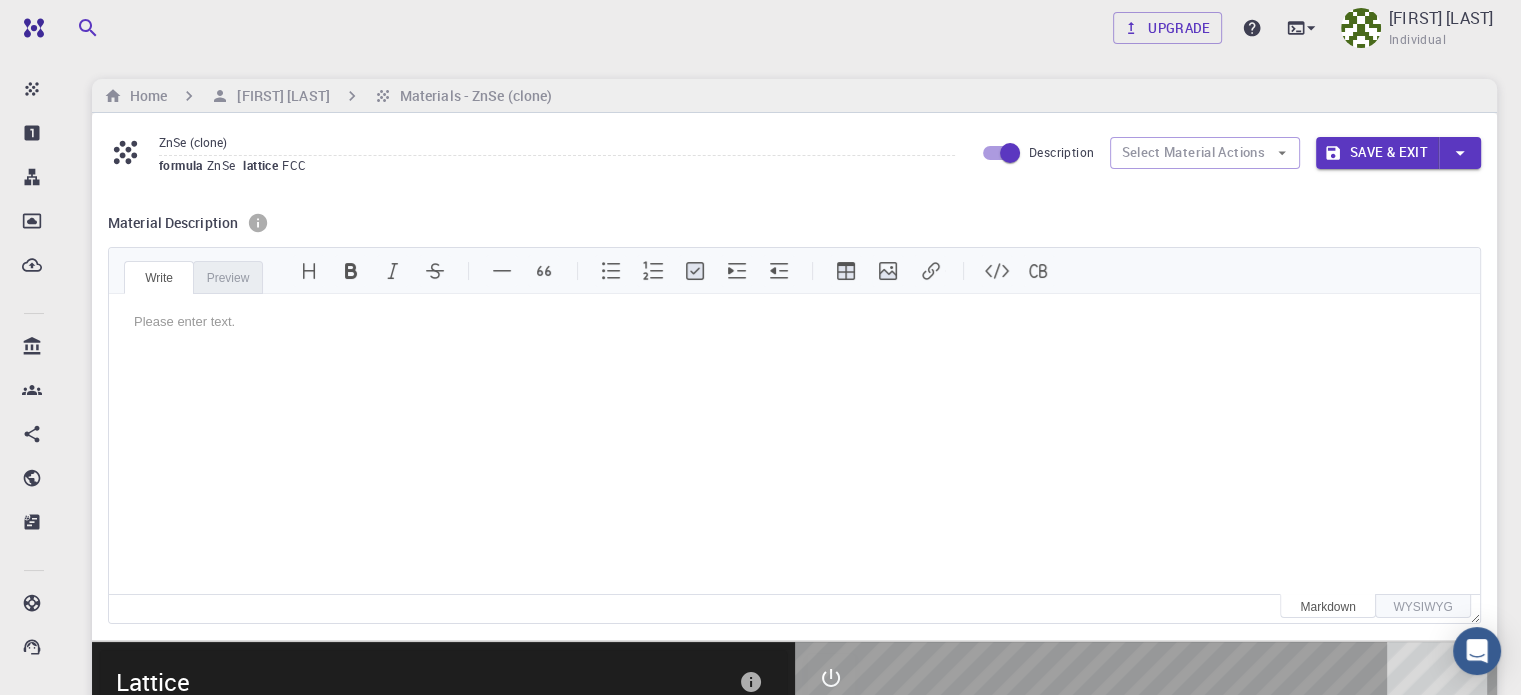 scroll, scrollTop: 0, scrollLeft: 0, axis: both 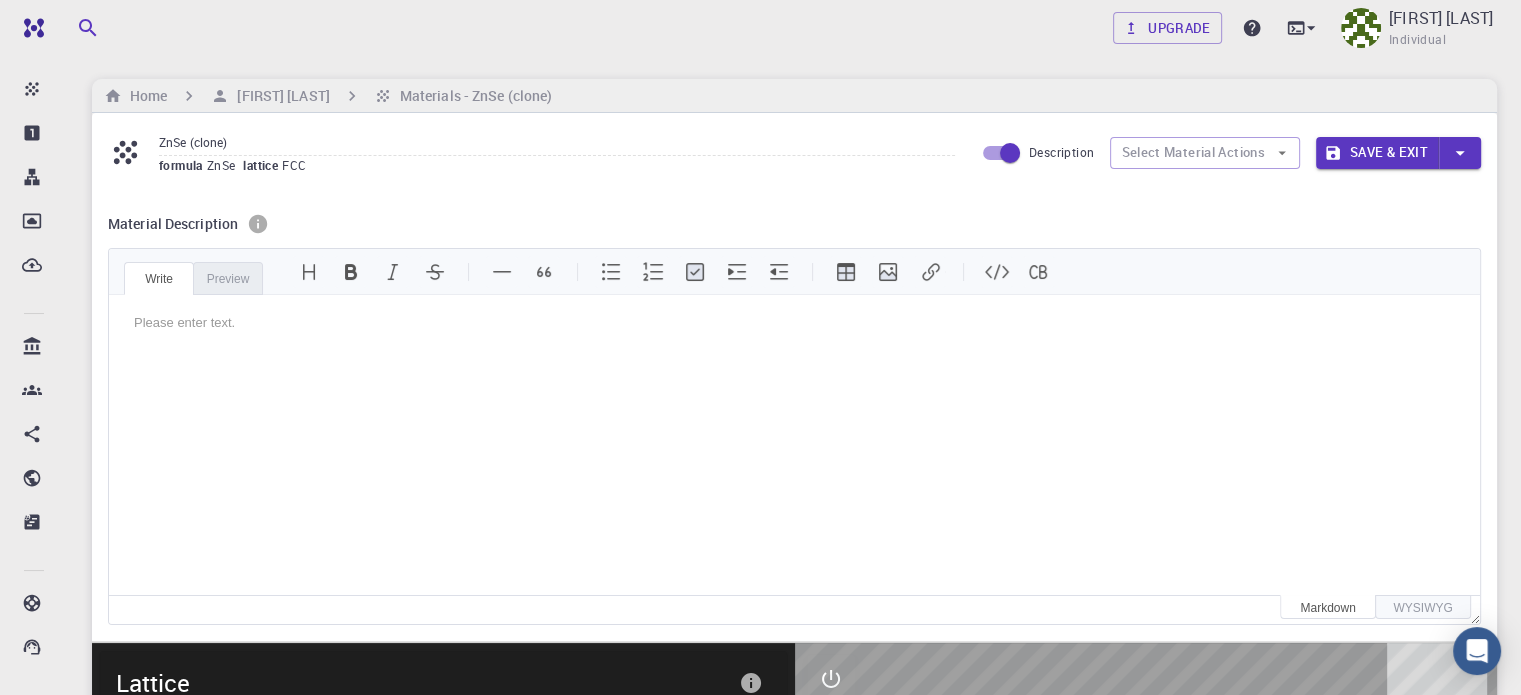 click on "Description" at bounding box center (1010, 153) 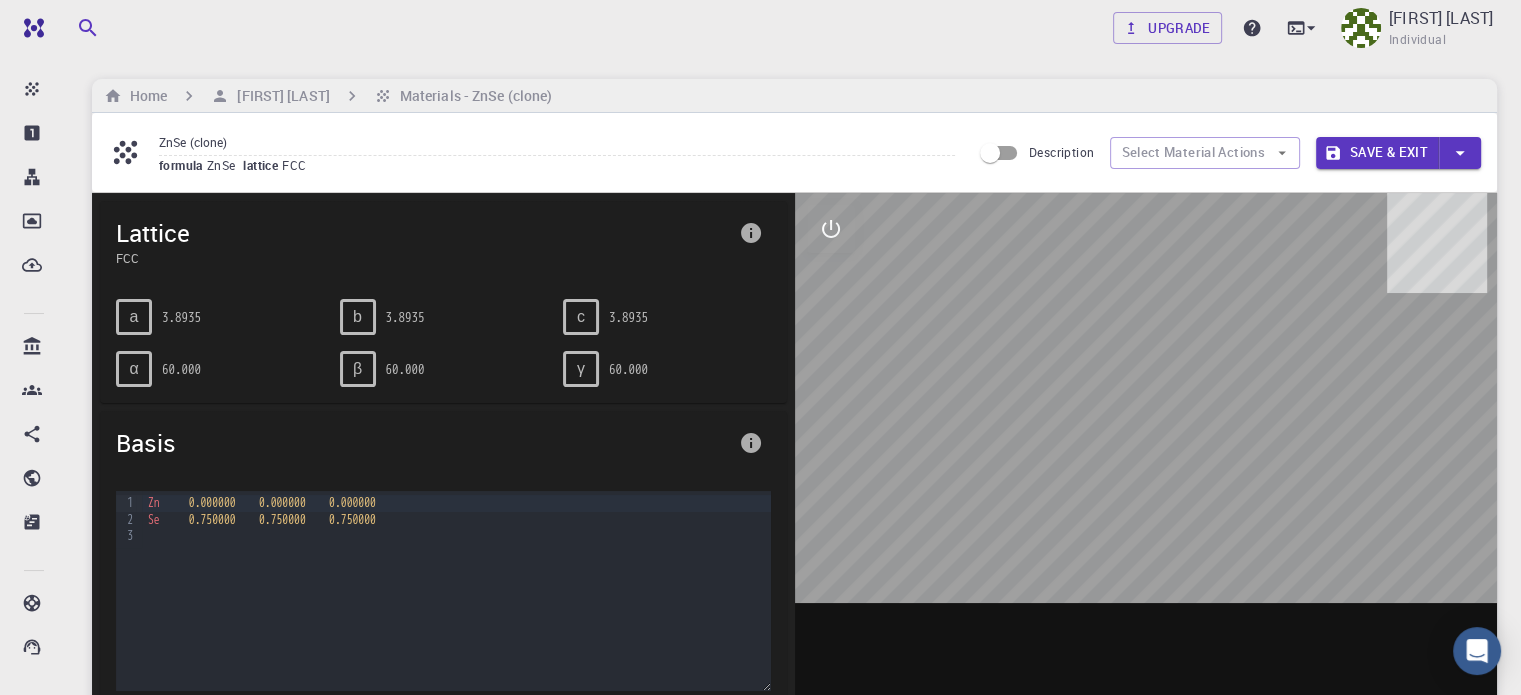 scroll, scrollTop: 0, scrollLeft: 0, axis: both 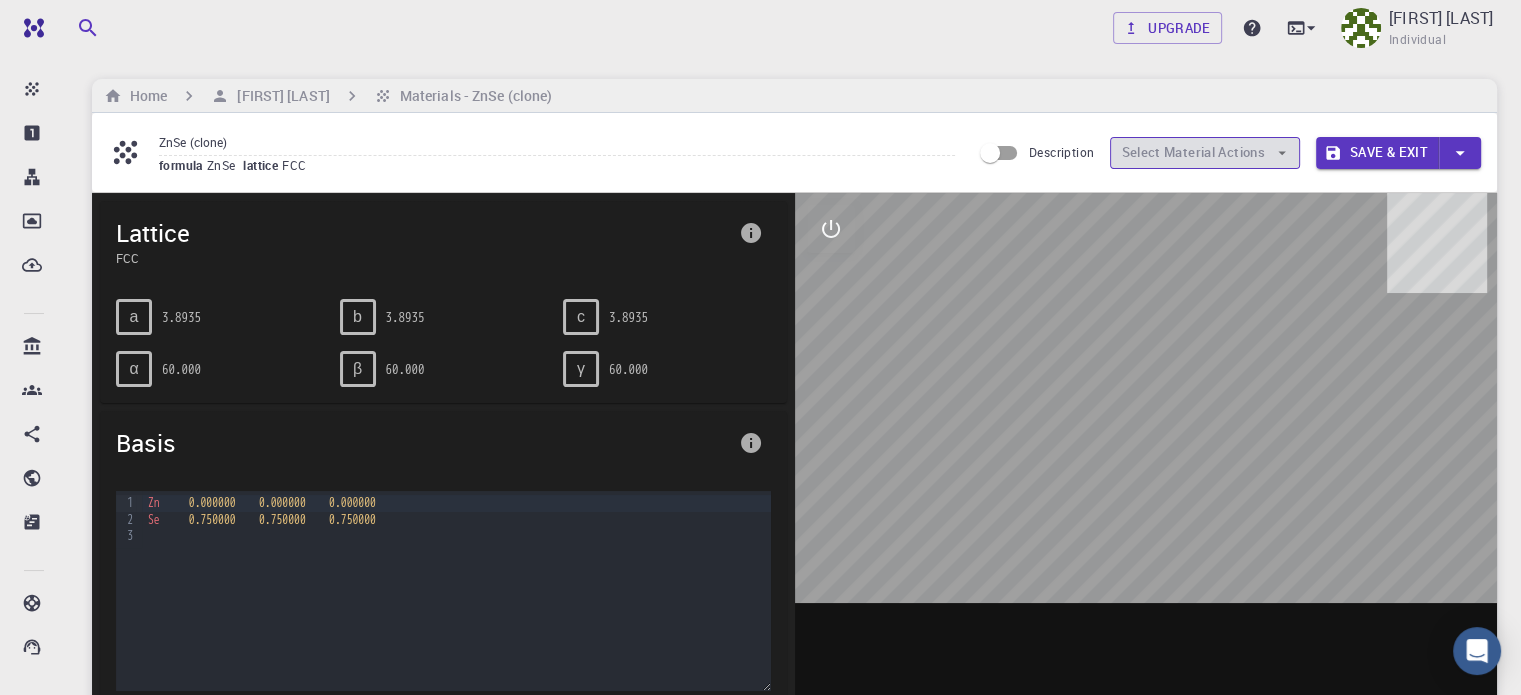 click on "Select Material Actions" at bounding box center [1205, 153] 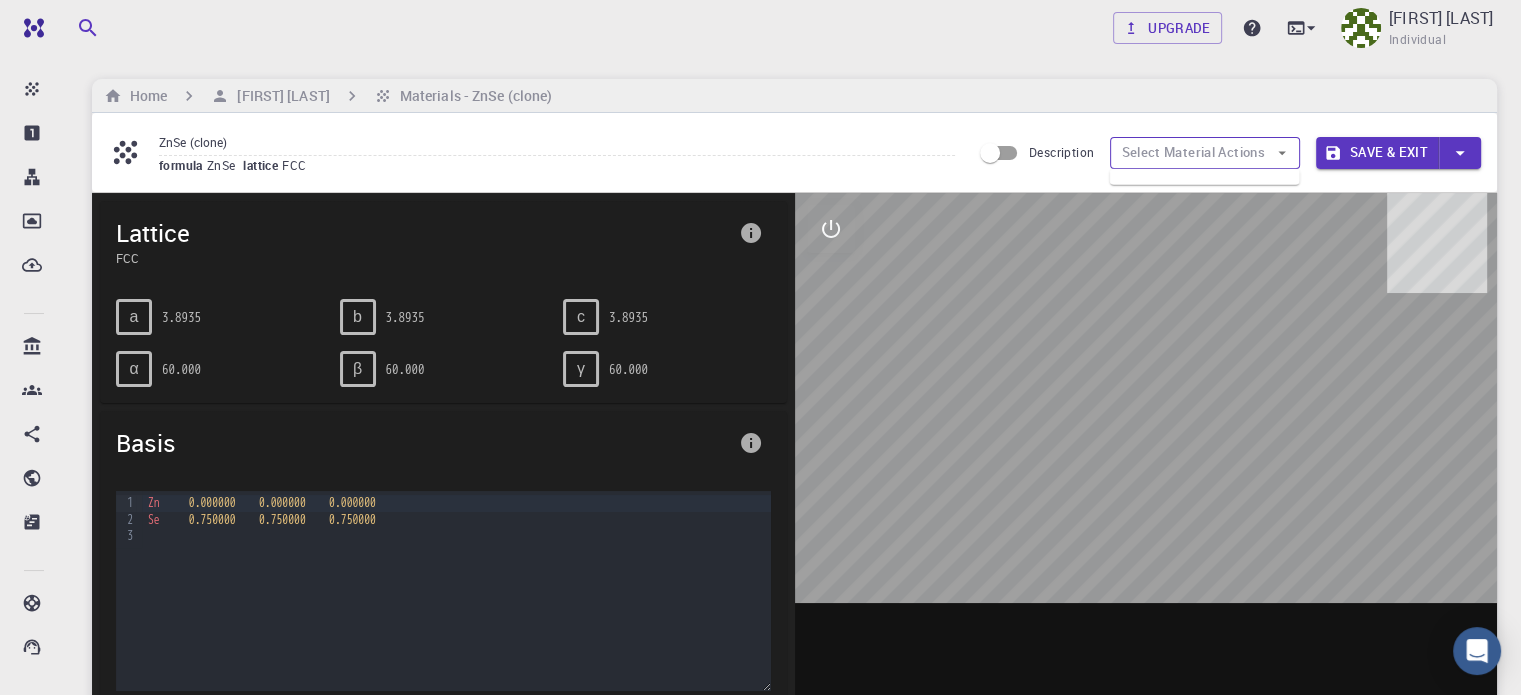 click 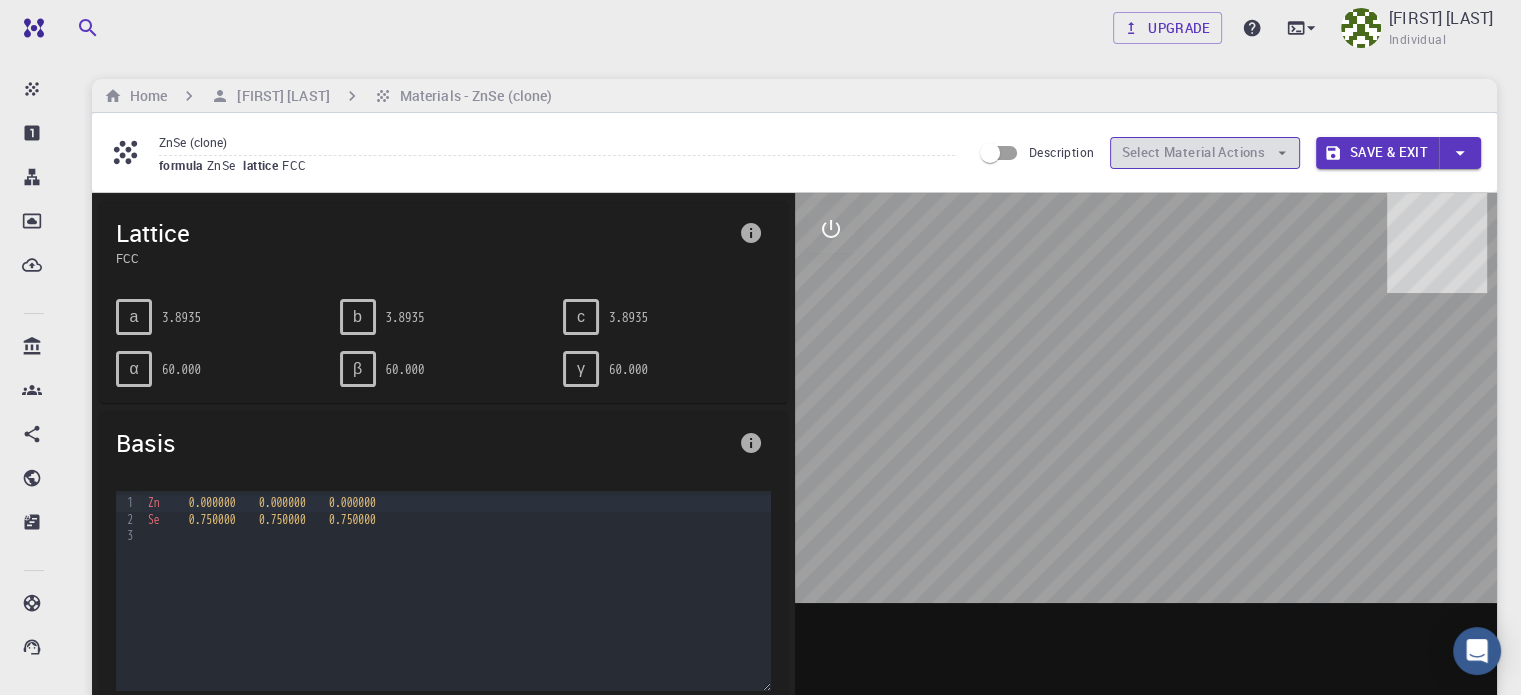 click 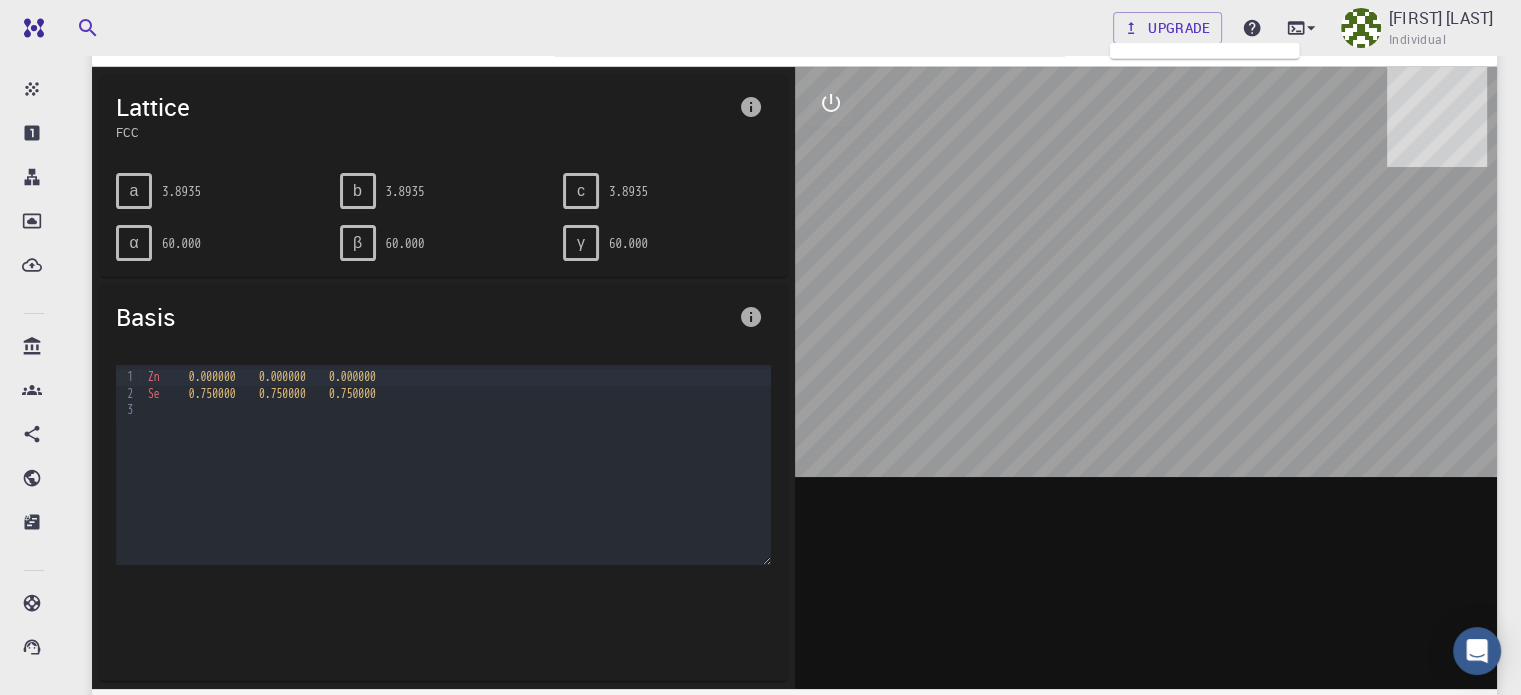 scroll, scrollTop: 0, scrollLeft: 0, axis: both 